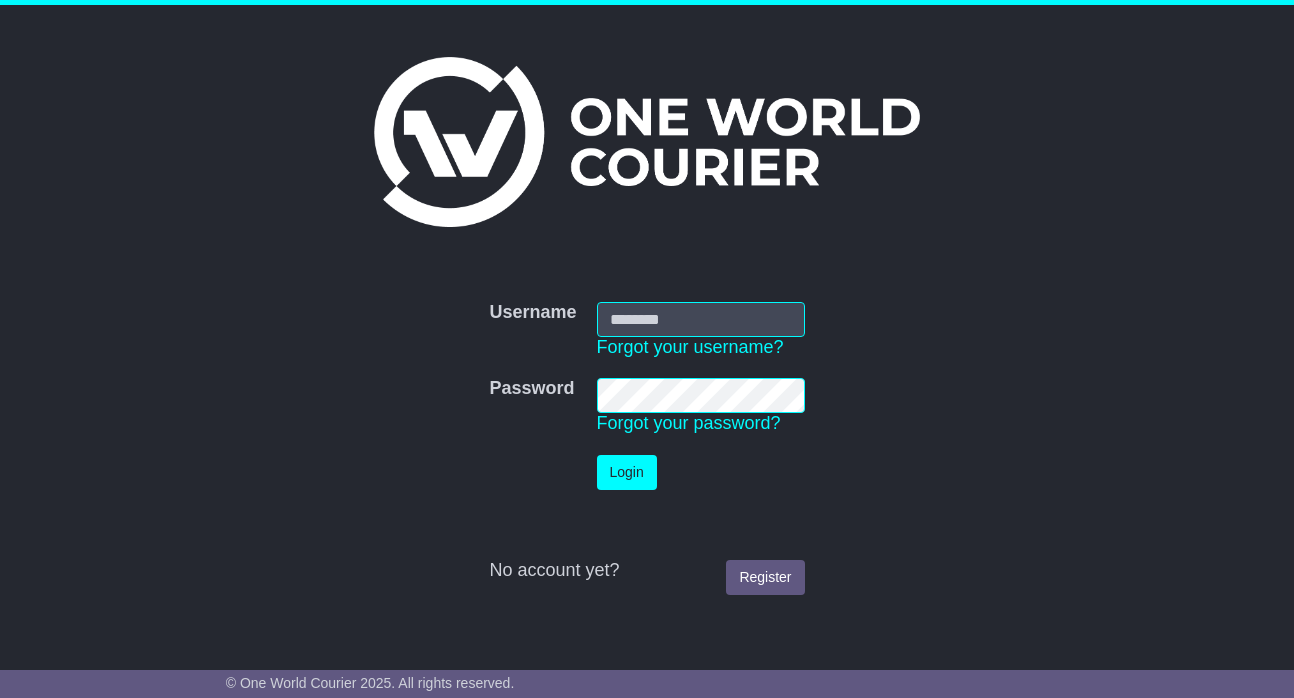scroll, scrollTop: 0, scrollLeft: 0, axis: both 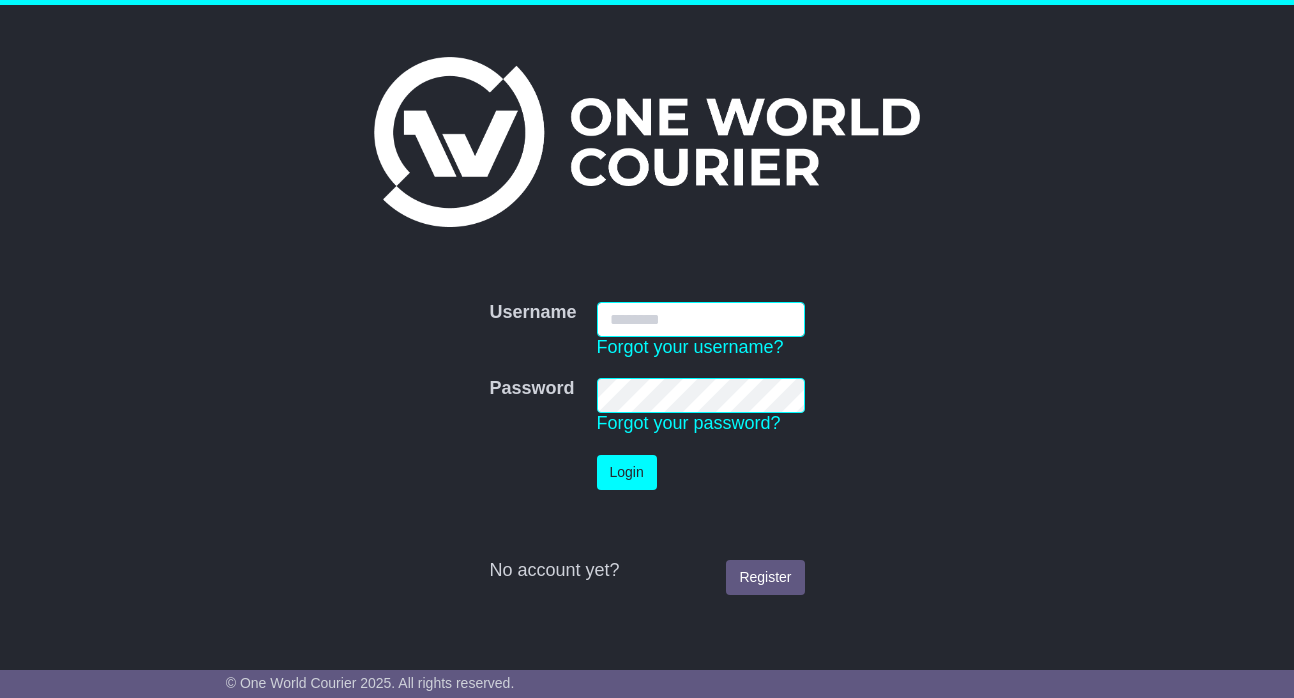 type on "**********" 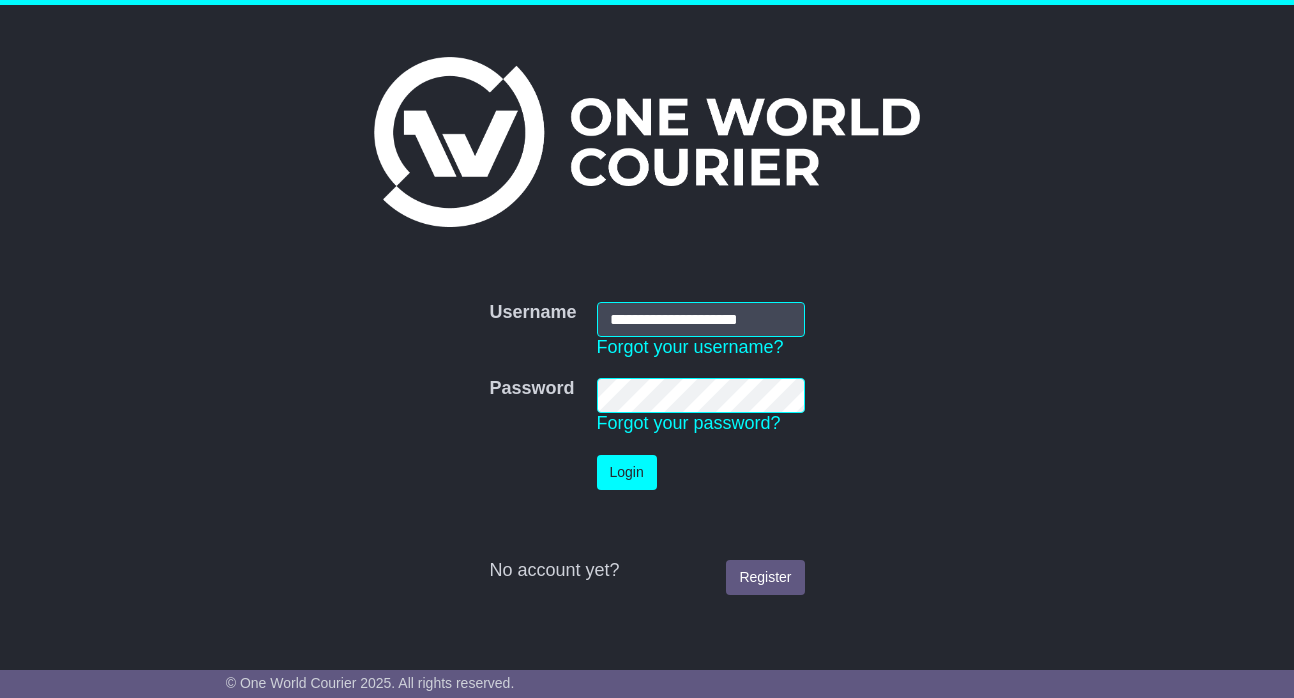 click on "Login" at bounding box center [627, 472] 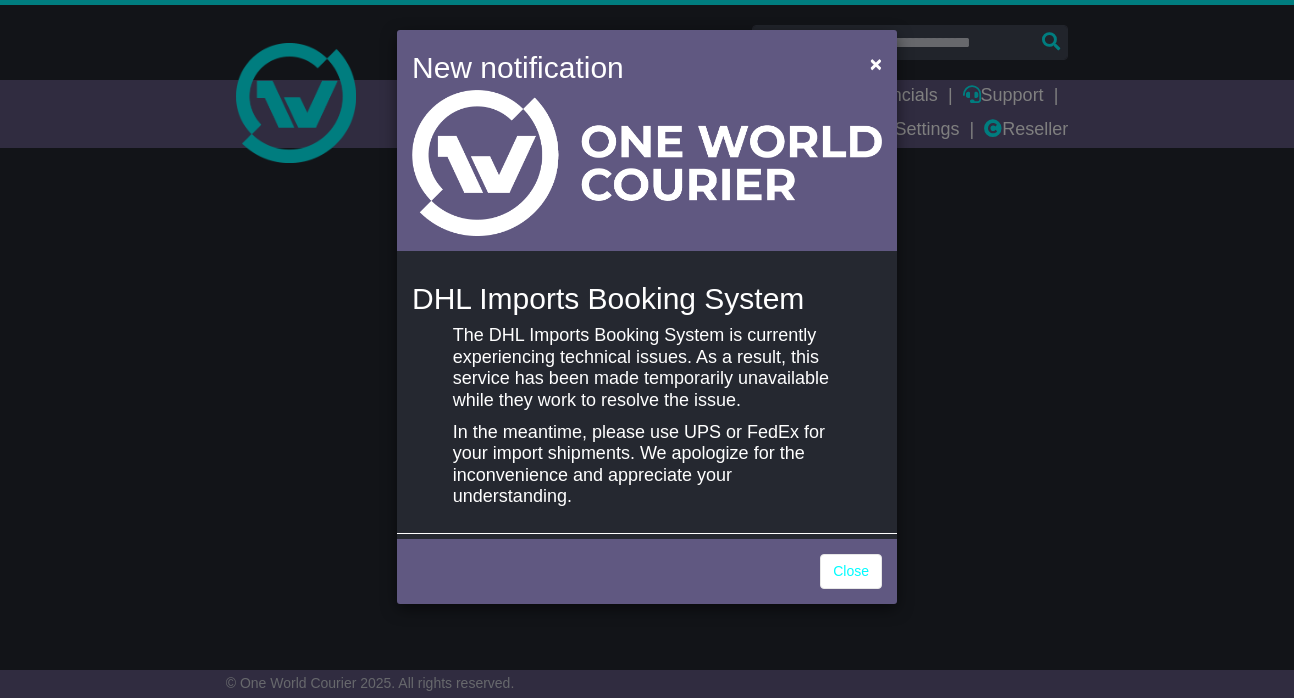 scroll, scrollTop: 0, scrollLeft: 0, axis: both 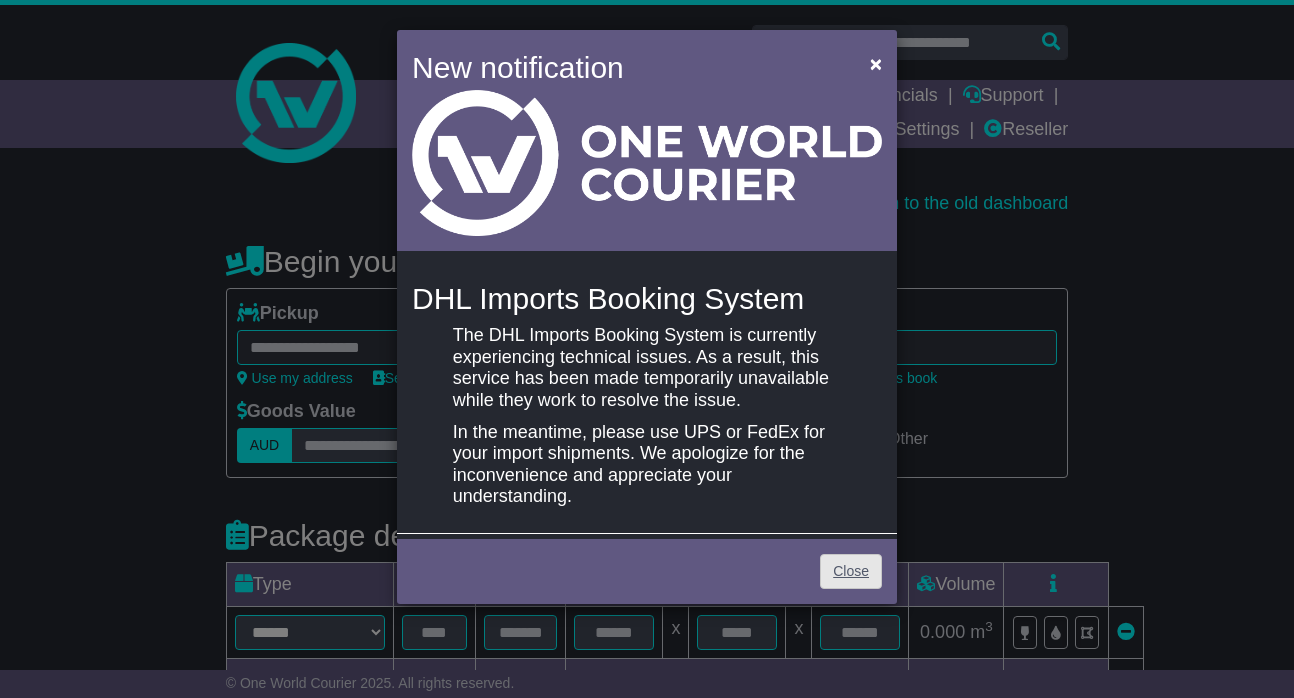 click on "Close" at bounding box center [851, 571] 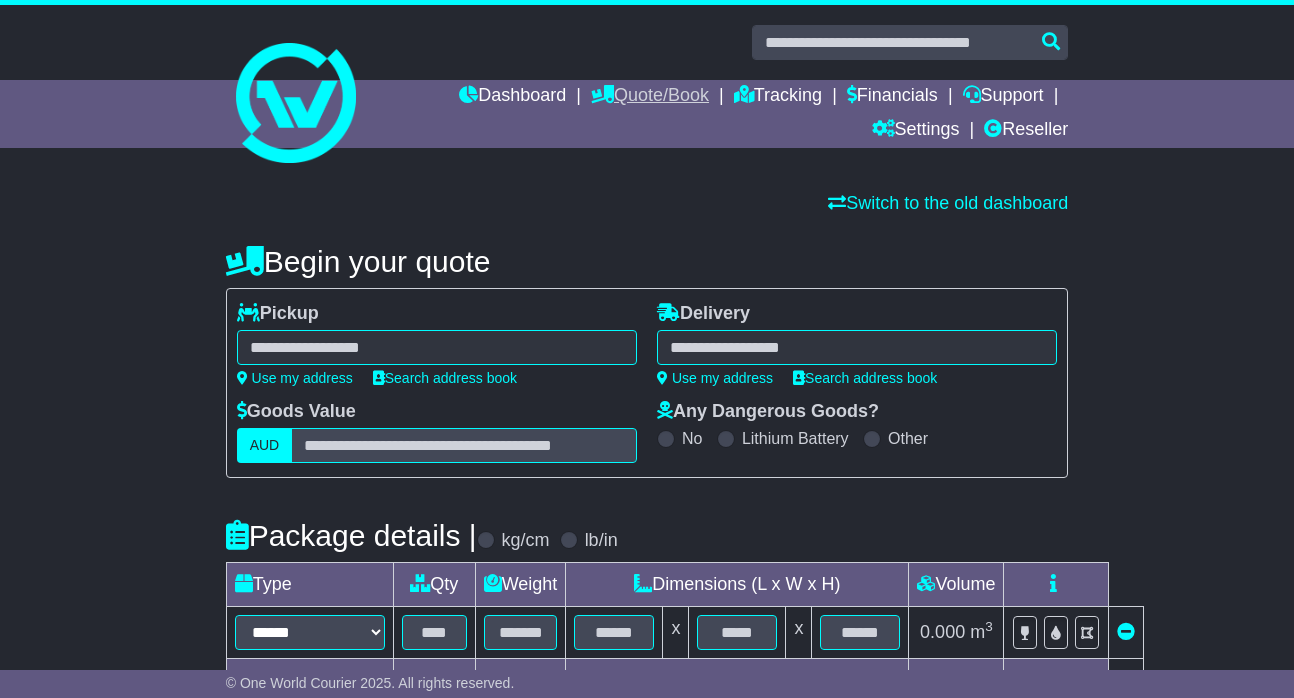 click on "Quote/Book" at bounding box center (650, 97) 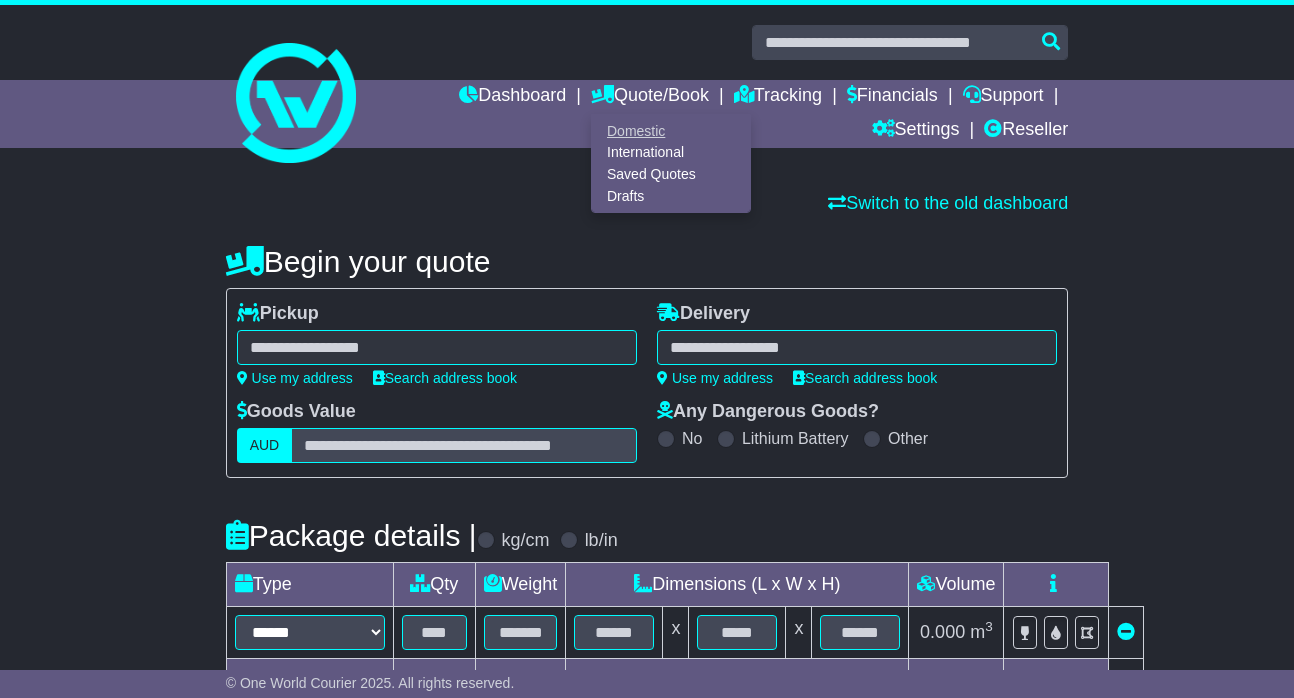 click on "Domestic" at bounding box center (671, 131) 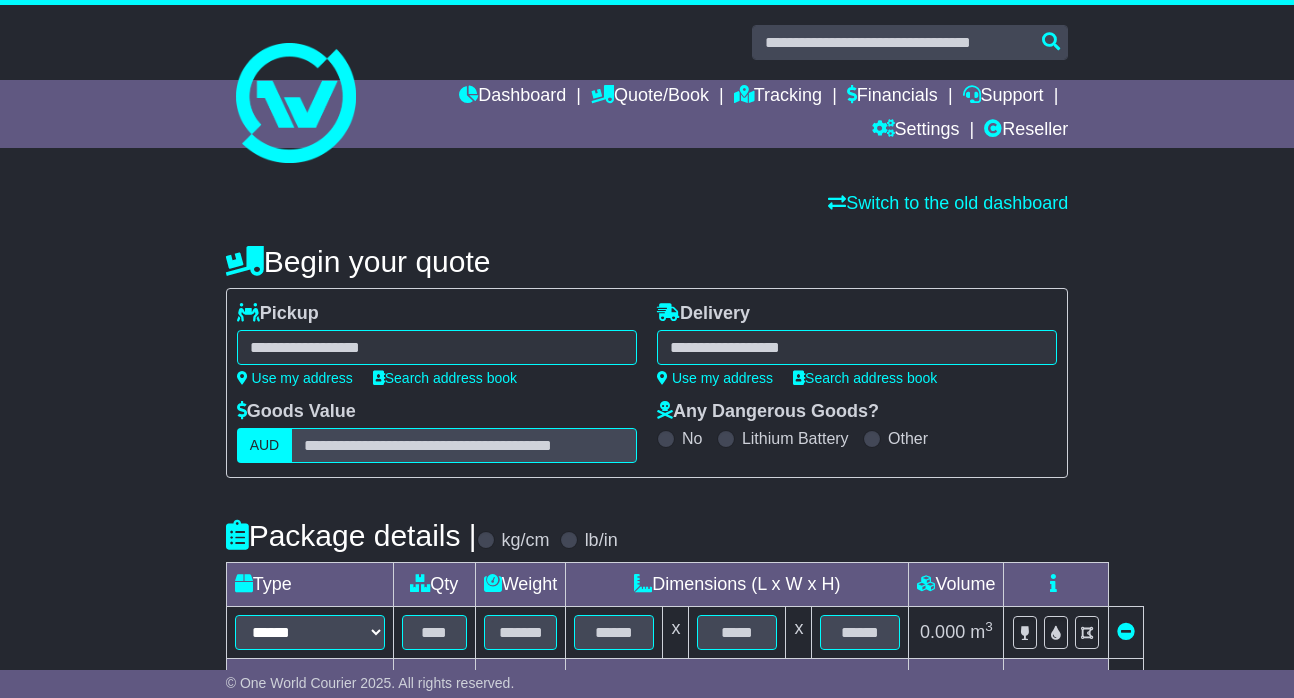 scroll, scrollTop: 0, scrollLeft: 0, axis: both 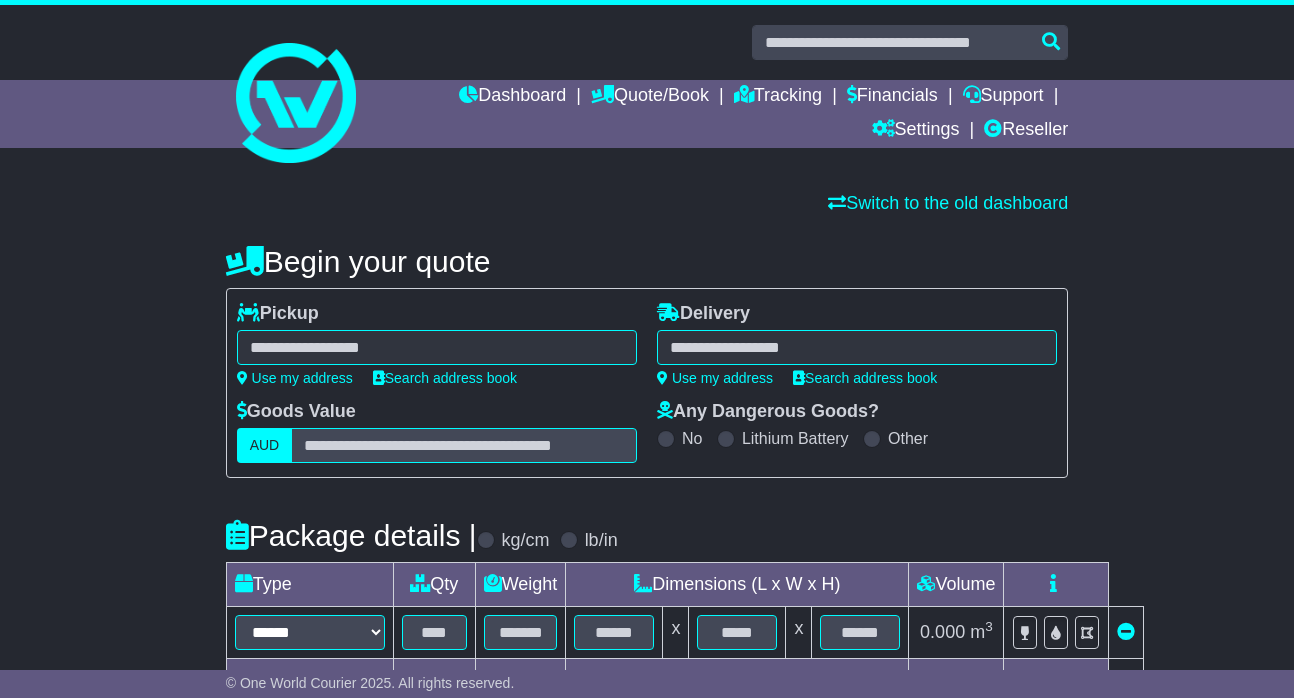 click at bounding box center (437, 347) 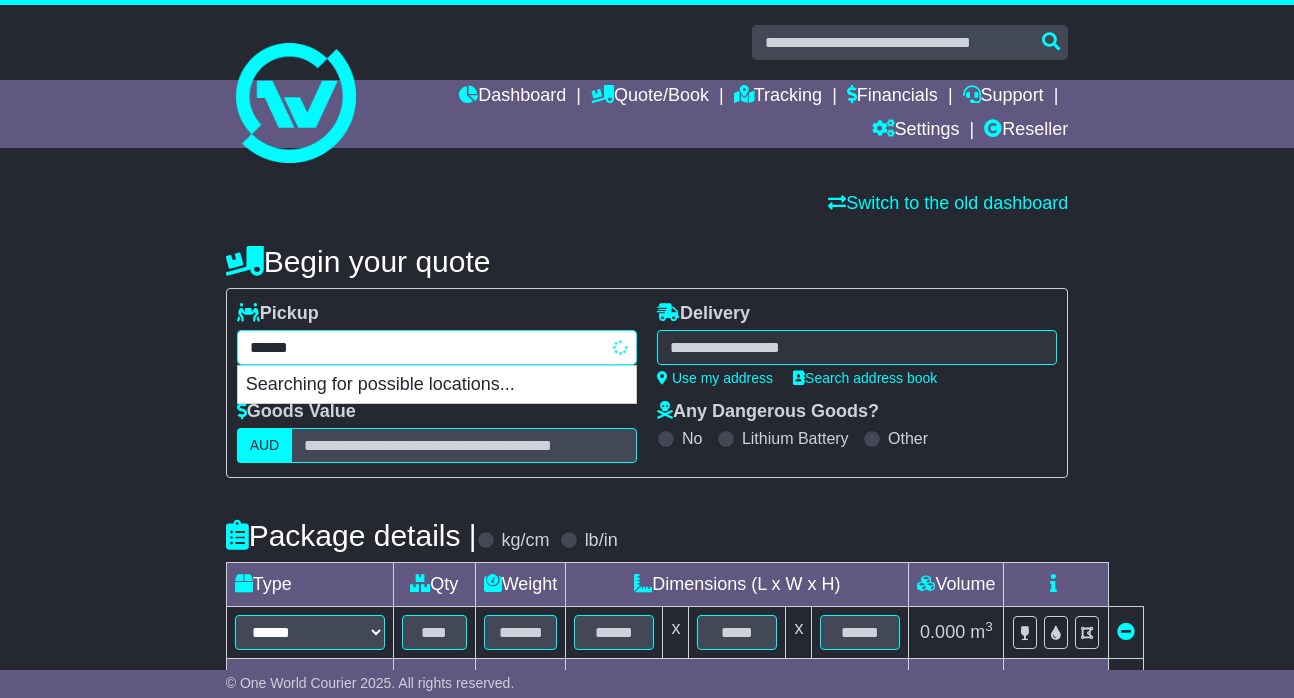 type on "*******" 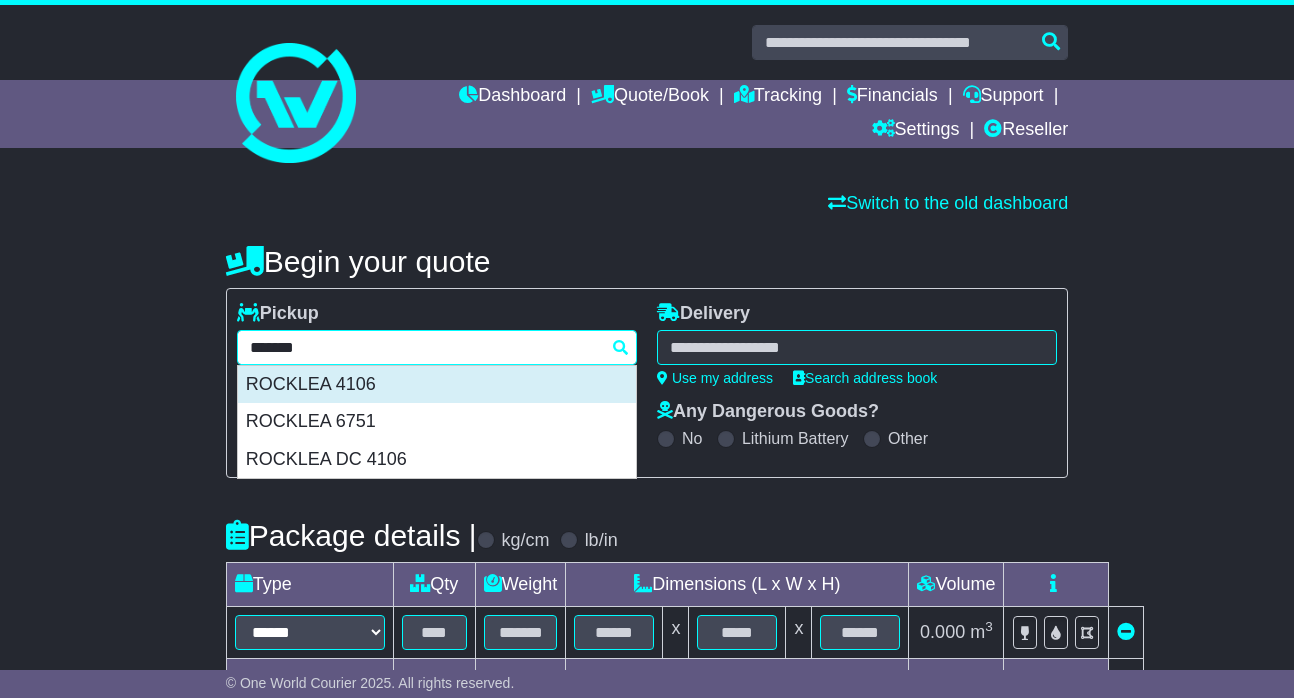 click on "ROCKLEA 4106" at bounding box center (437, 385) 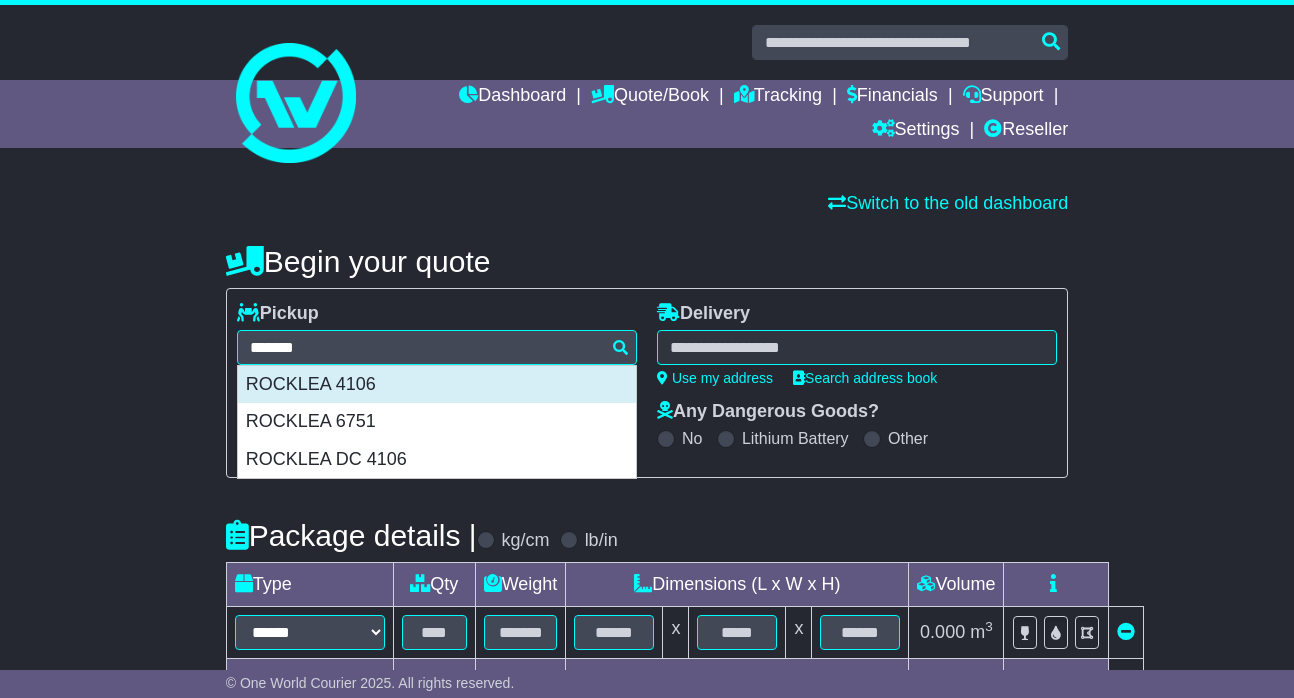 type on "**********" 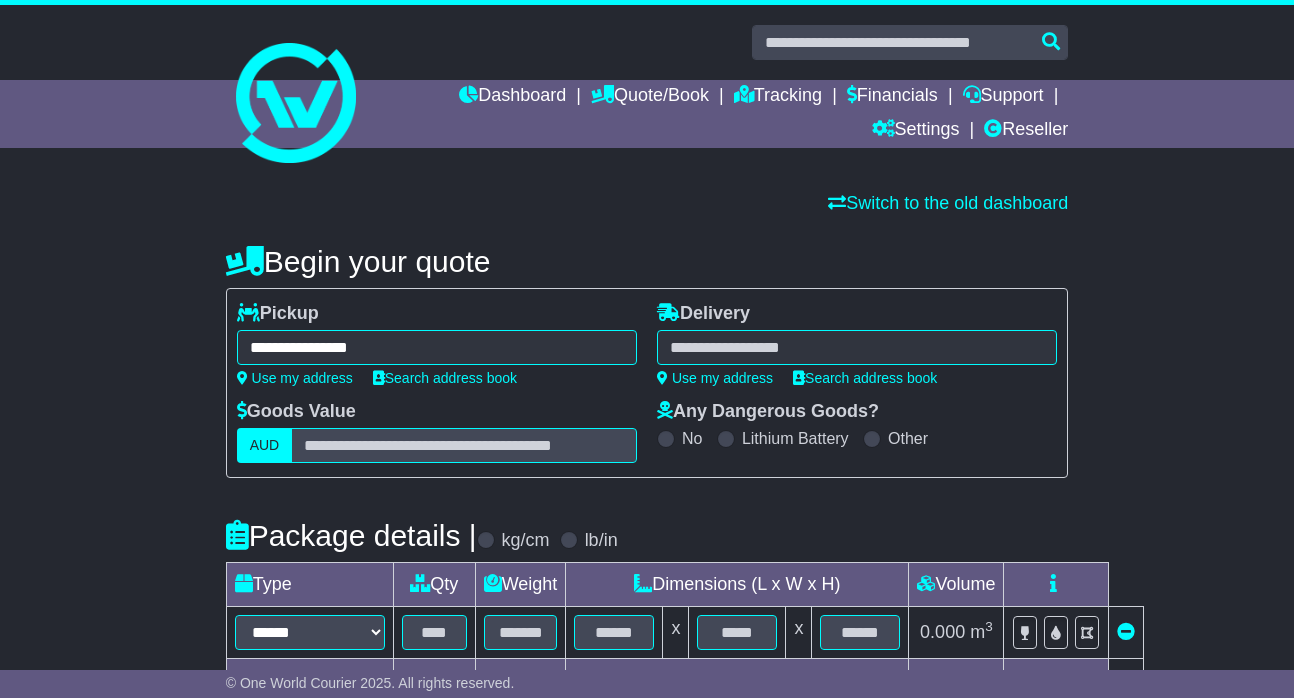 click at bounding box center (857, 347) 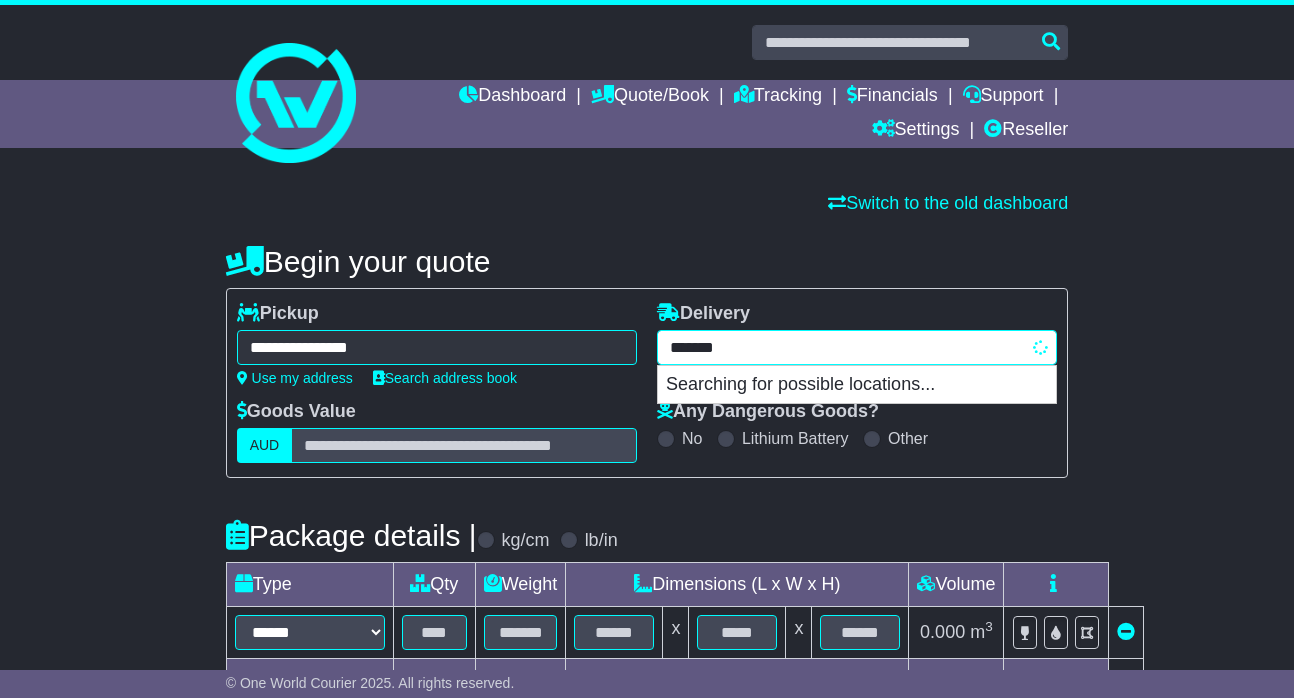 type on "********" 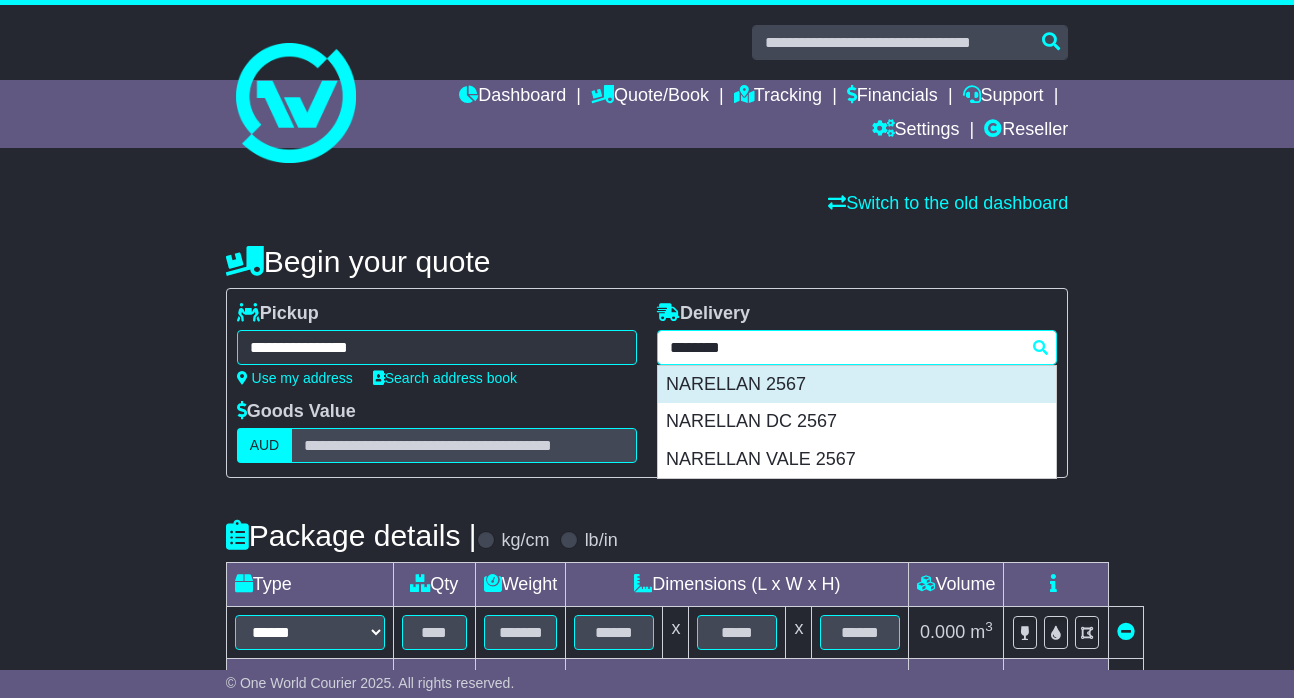 click on "NARELLAN 2567" at bounding box center [857, 385] 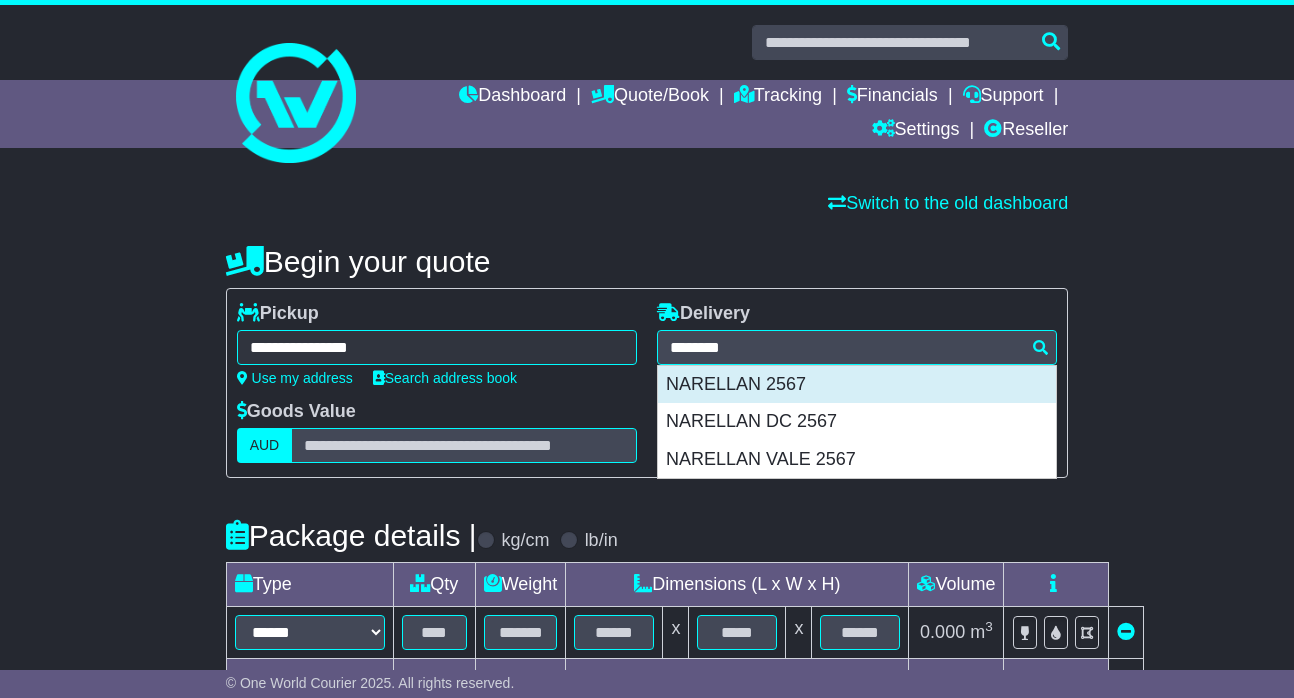 type on "**********" 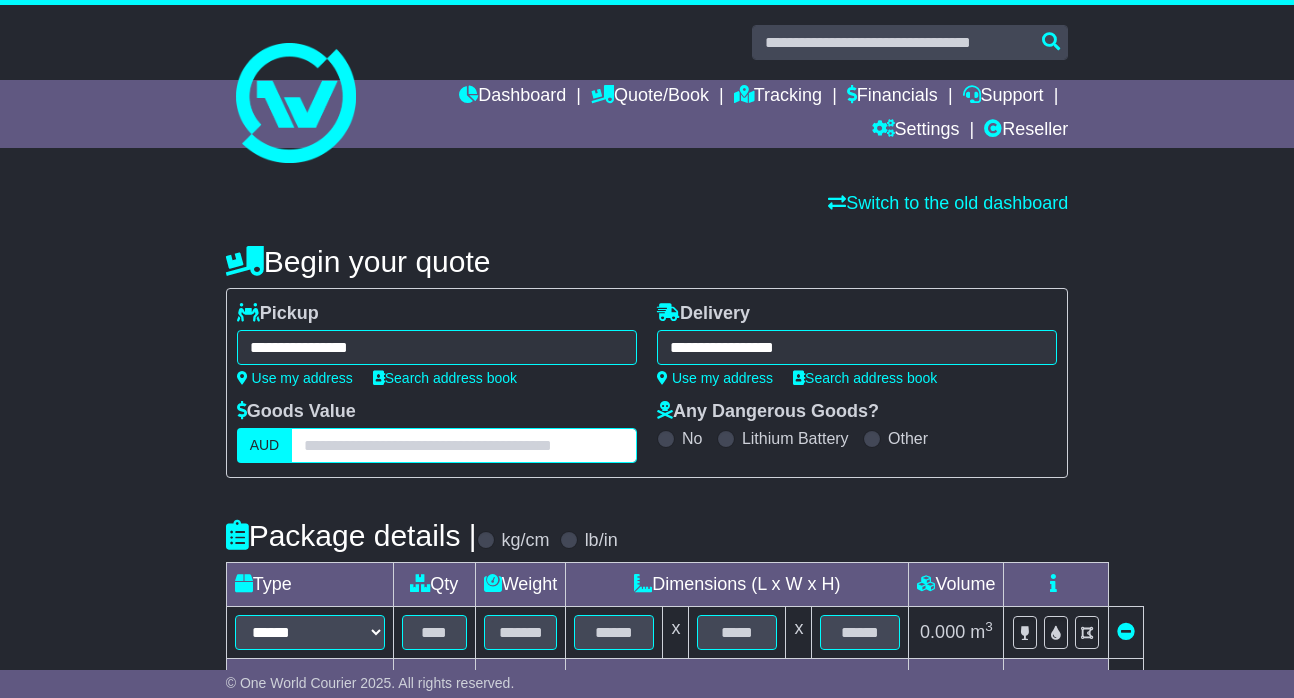 click at bounding box center [464, 445] 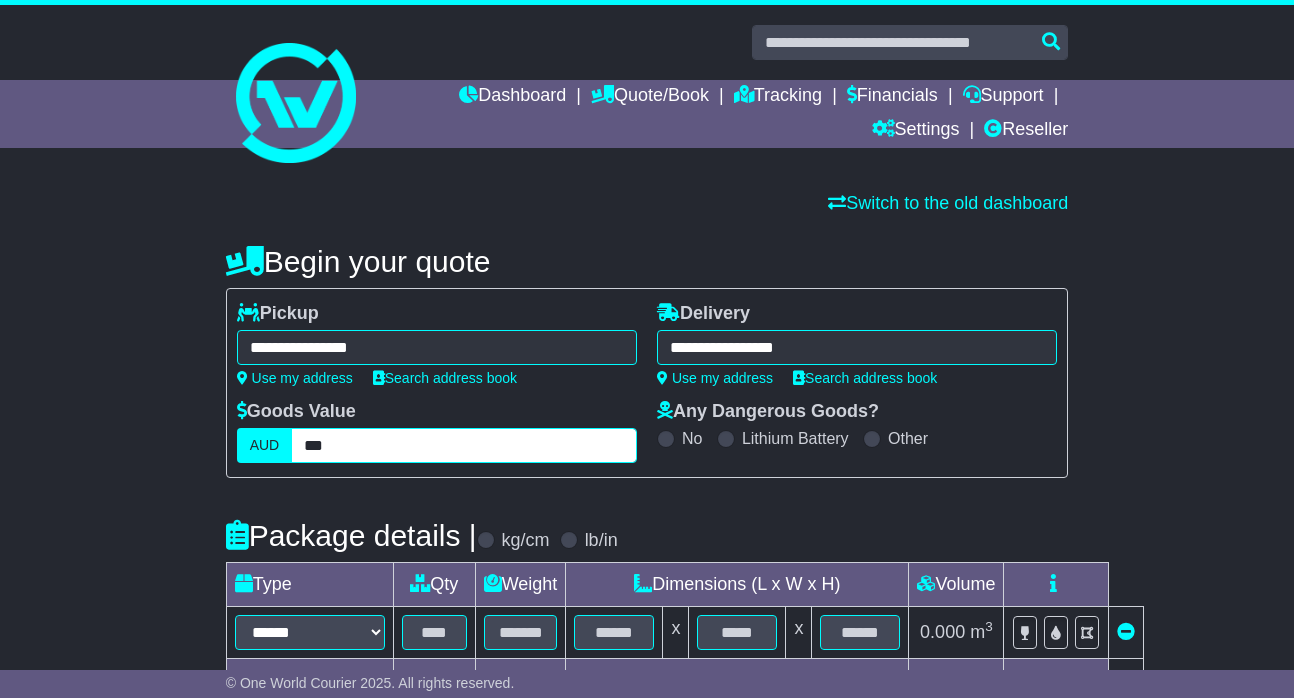 type on "***" 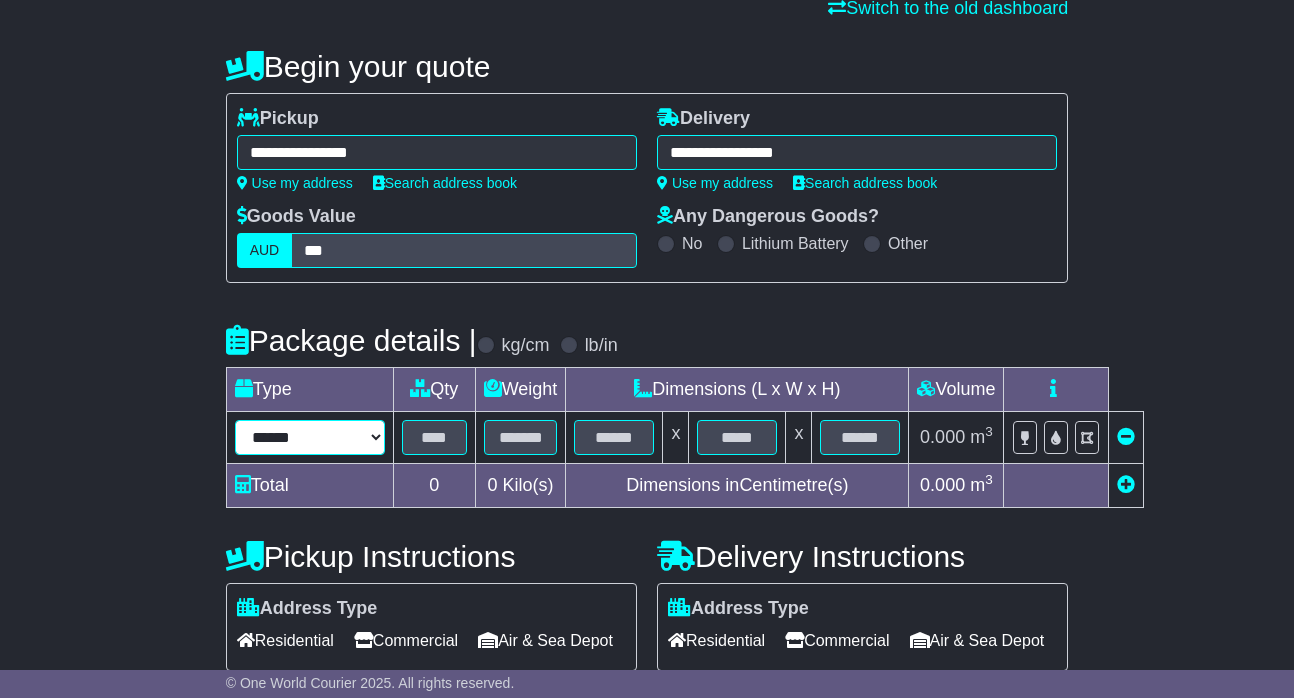 scroll, scrollTop: 223, scrollLeft: 0, axis: vertical 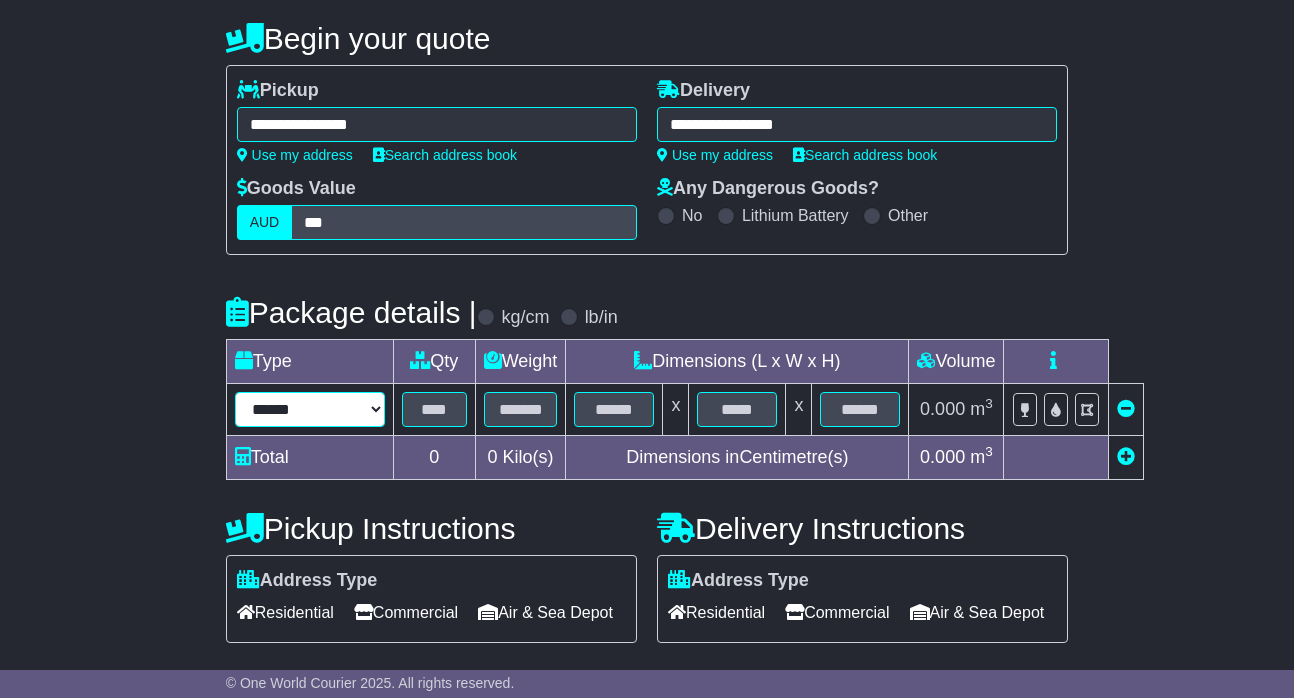 select on "****" 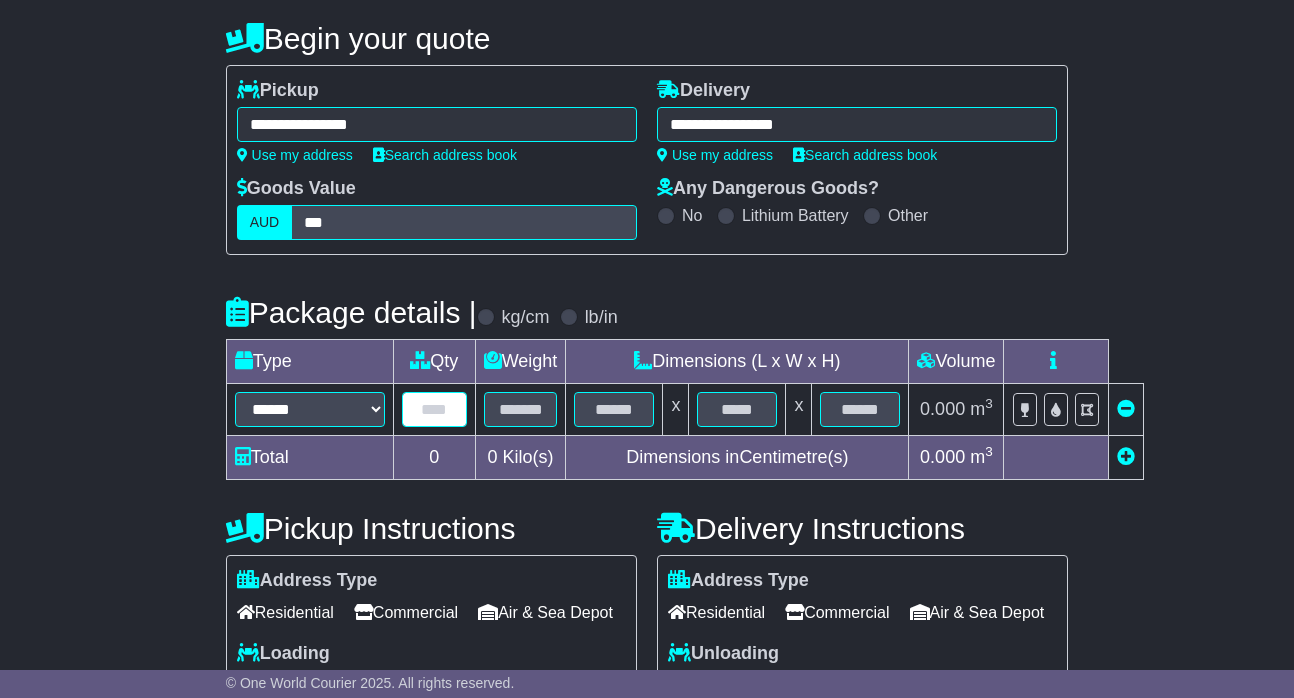 click at bounding box center (434, 409) 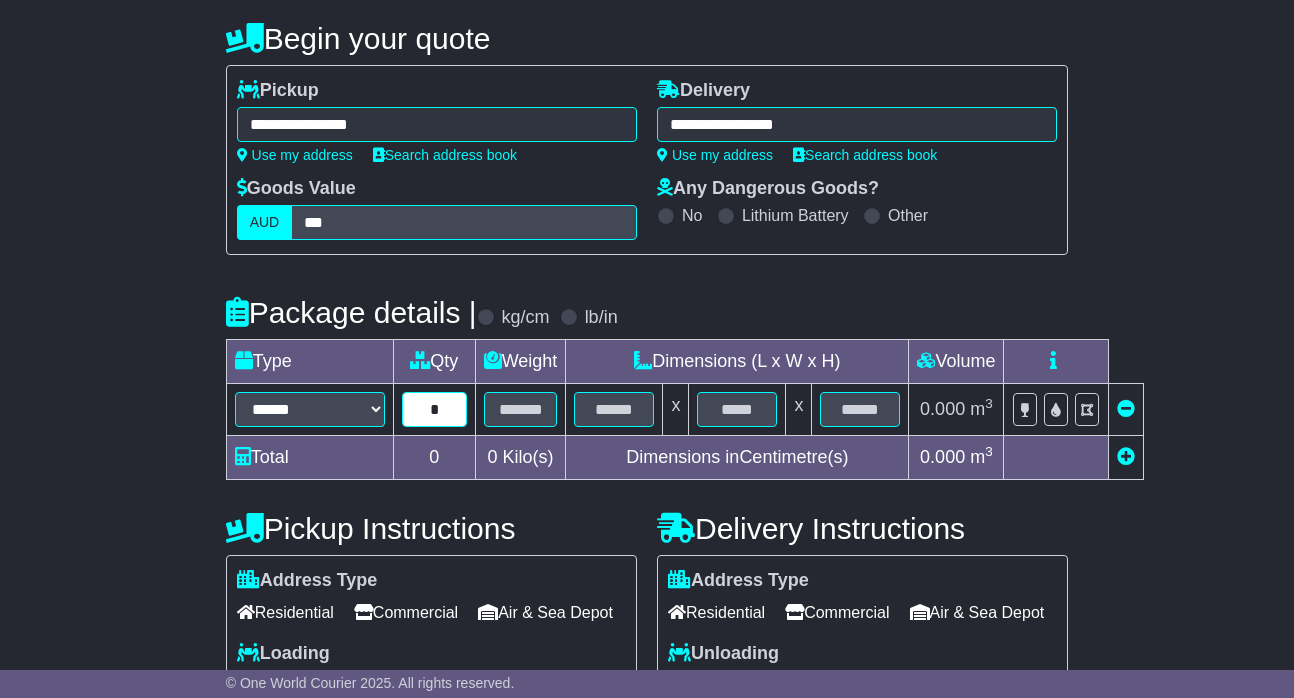 type on "*" 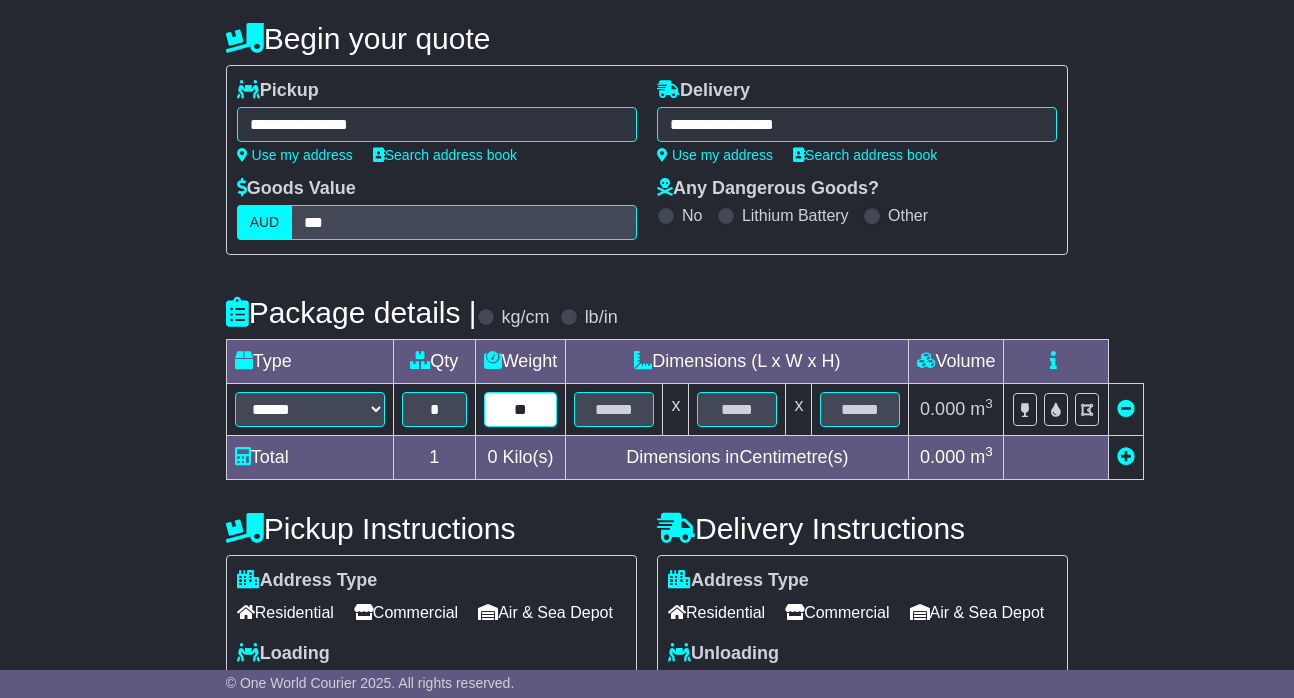 type on "**" 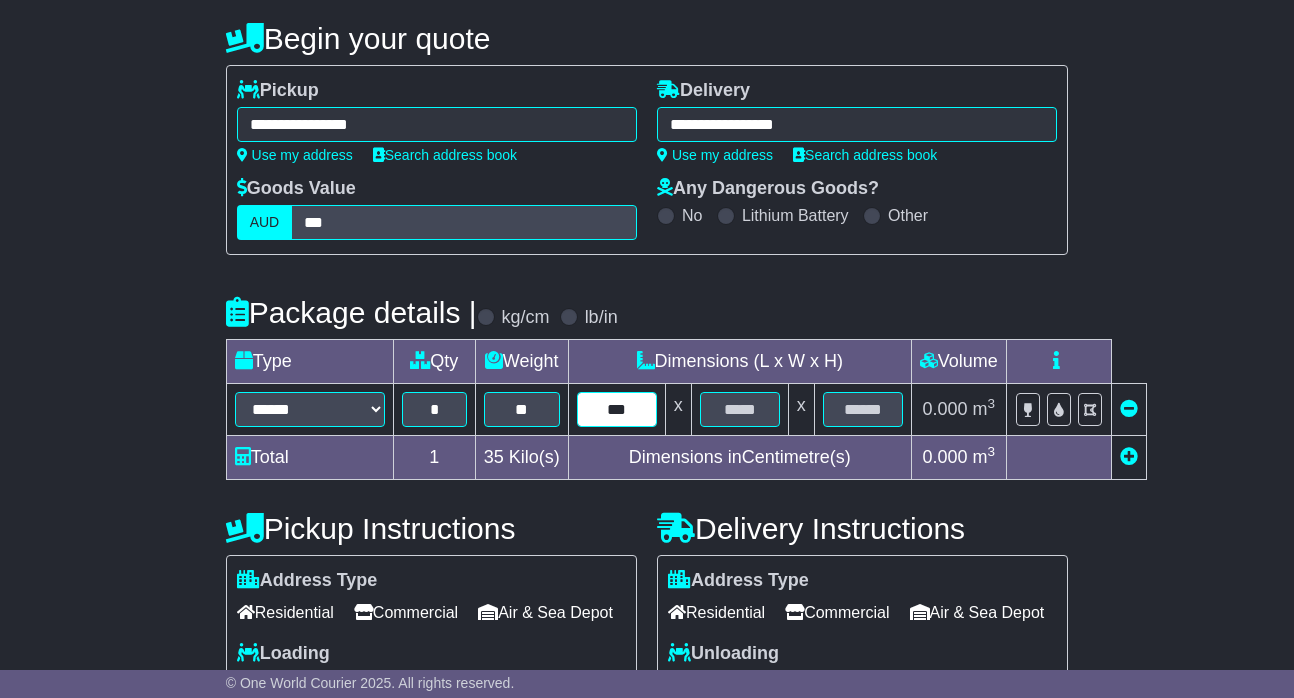 type on "***" 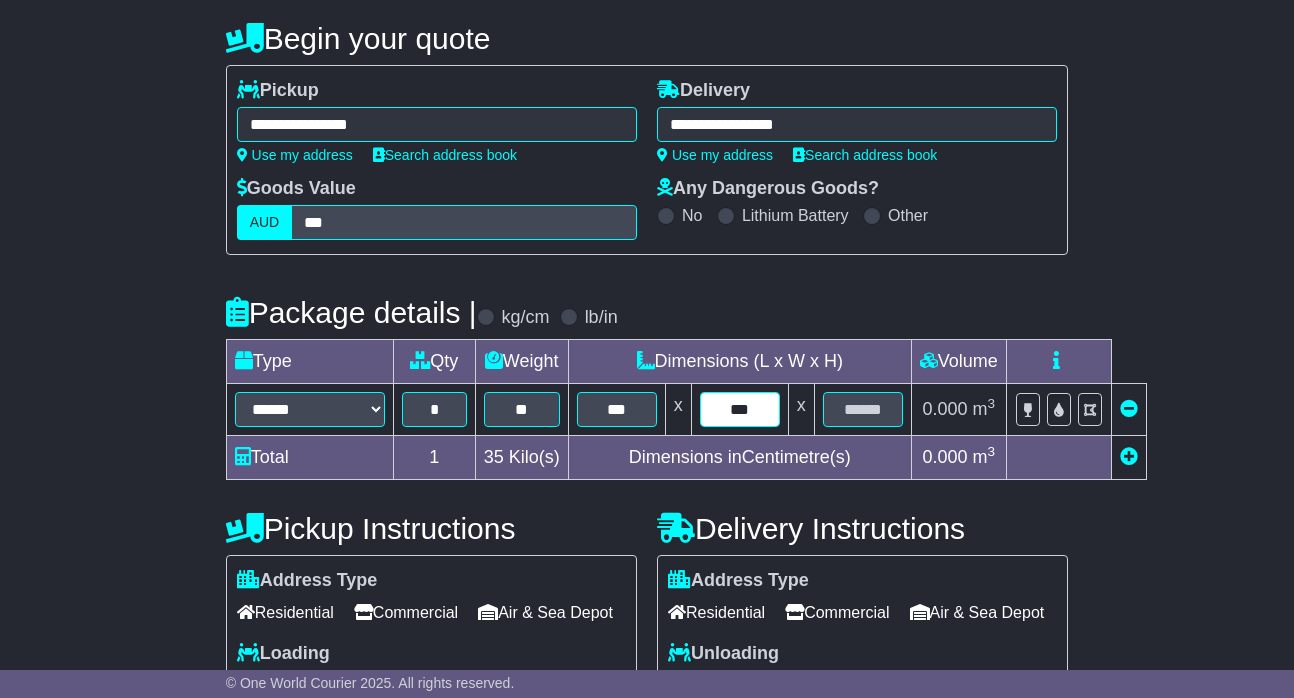 type on "***" 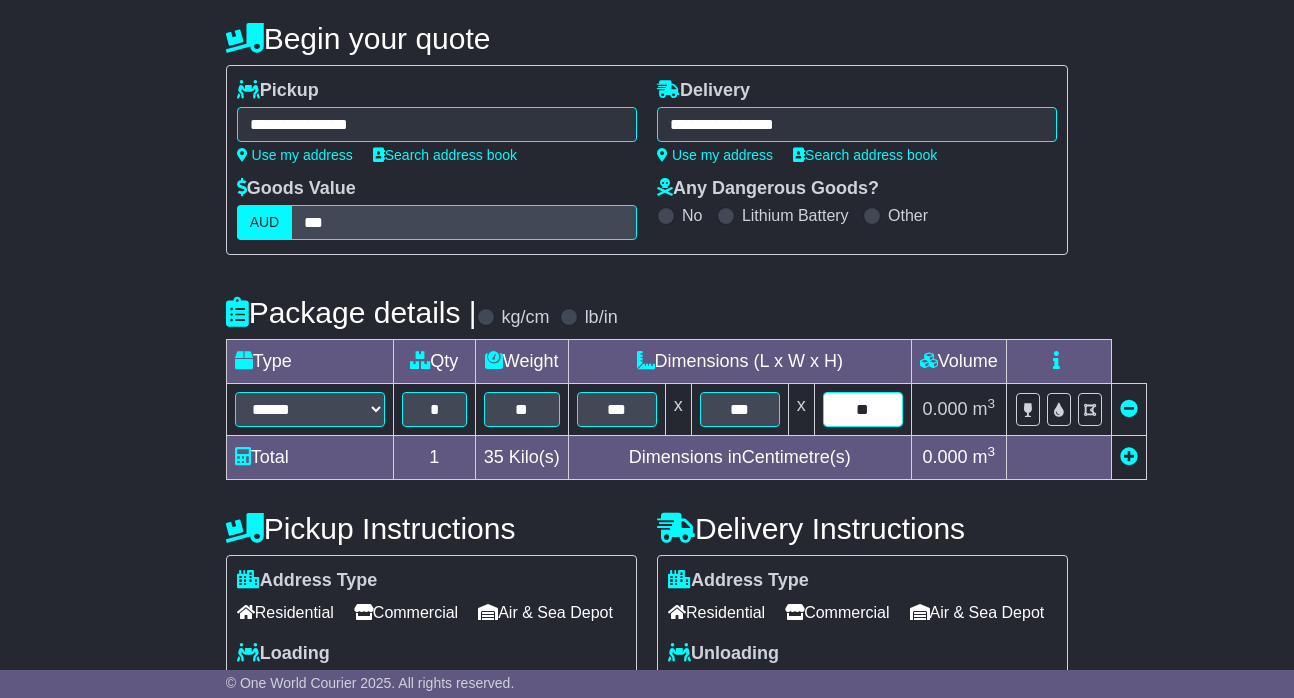 type on "**" 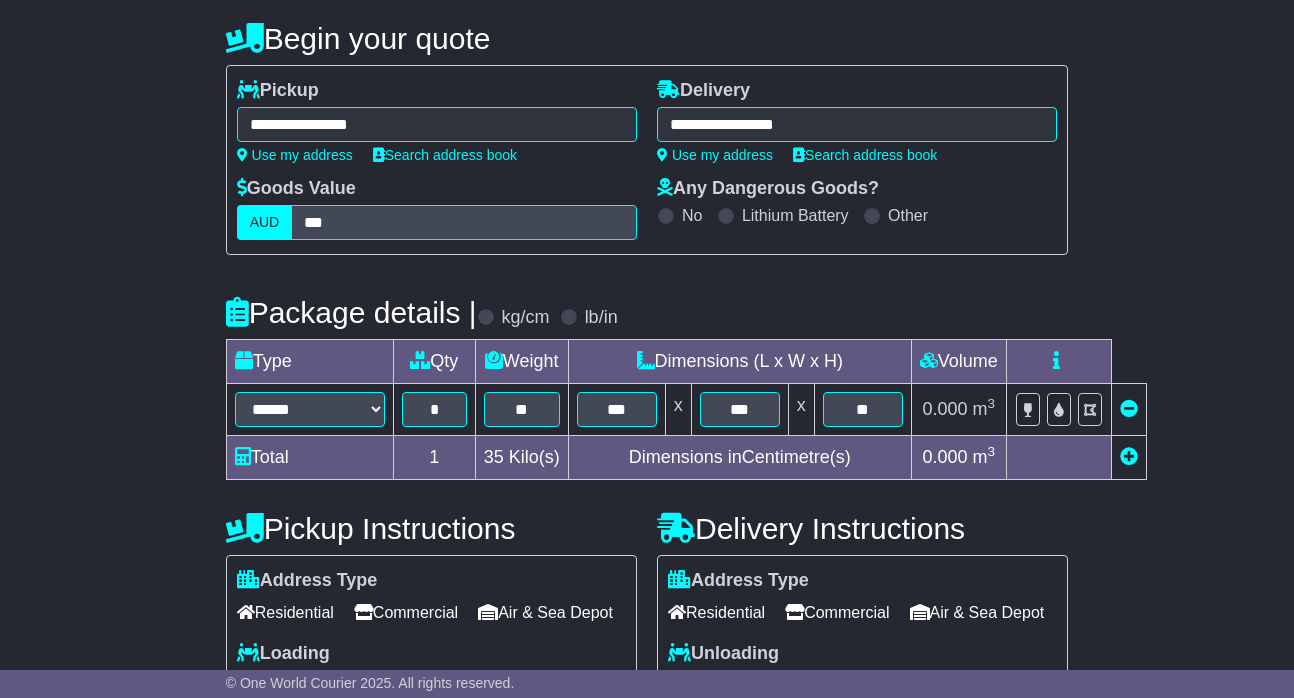 click on "Commercial" at bounding box center [406, 612] 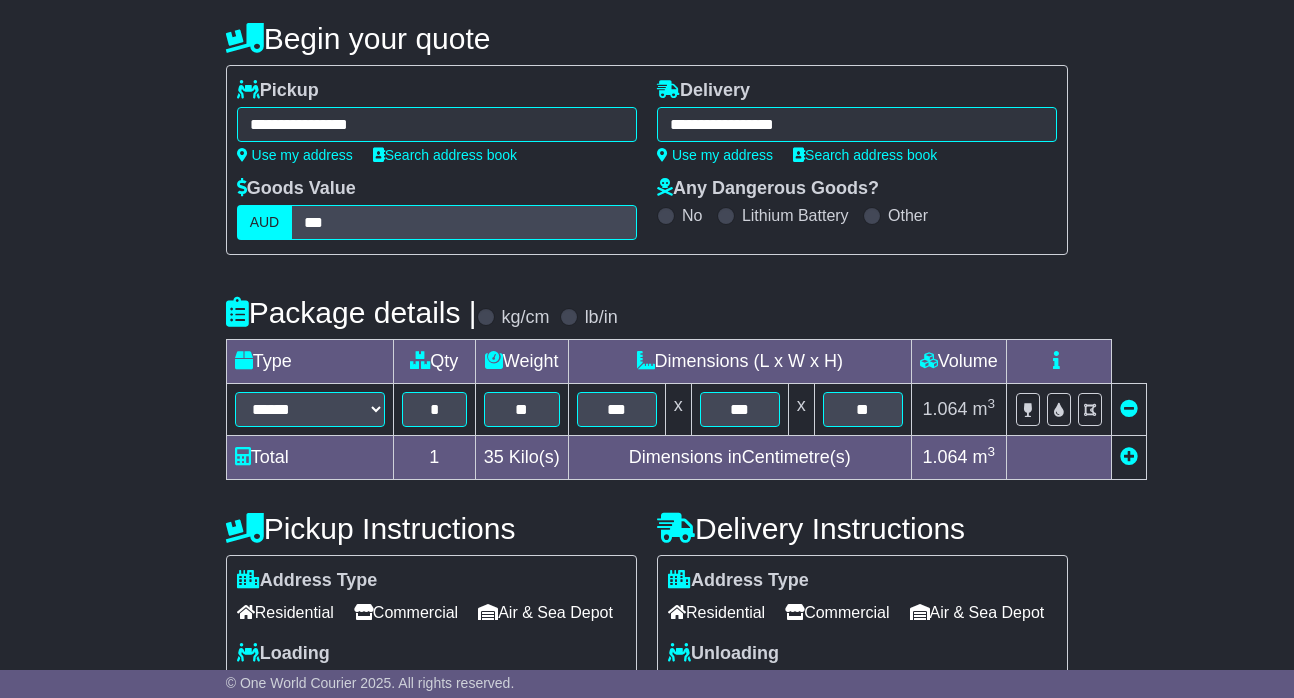 click on "Commercial" at bounding box center [837, 612] 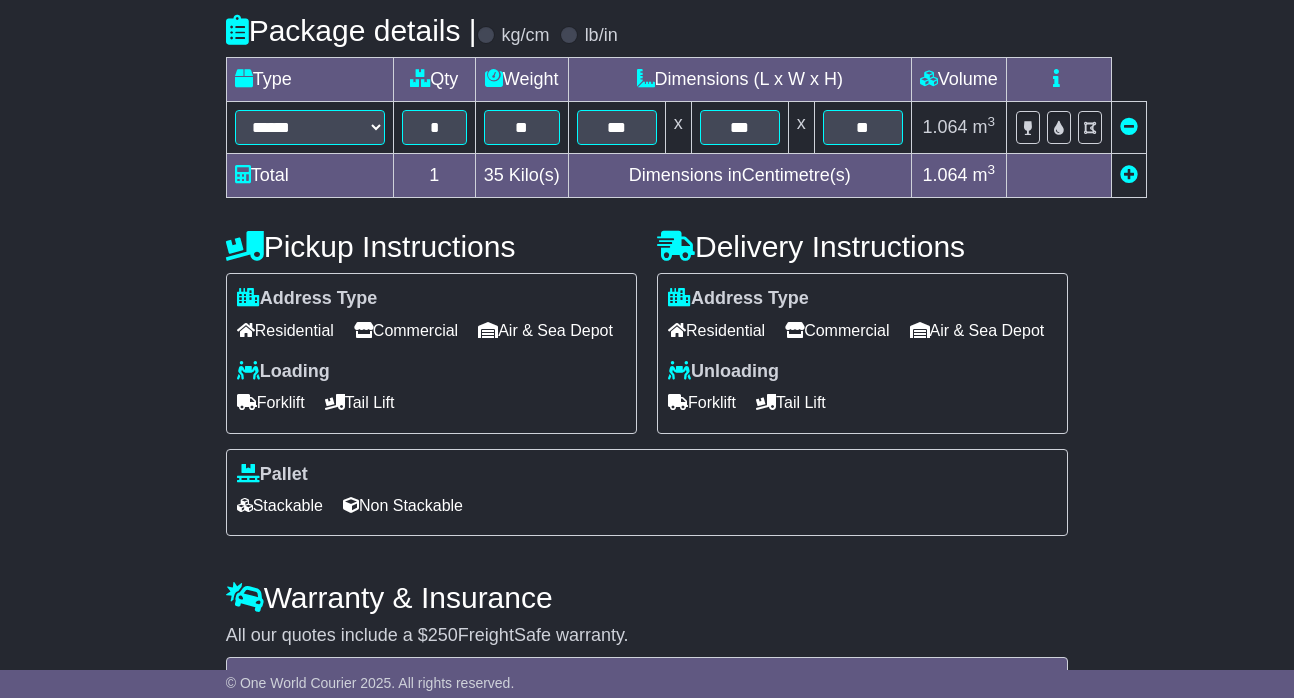 scroll, scrollTop: 507, scrollLeft: 0, axis: vertical 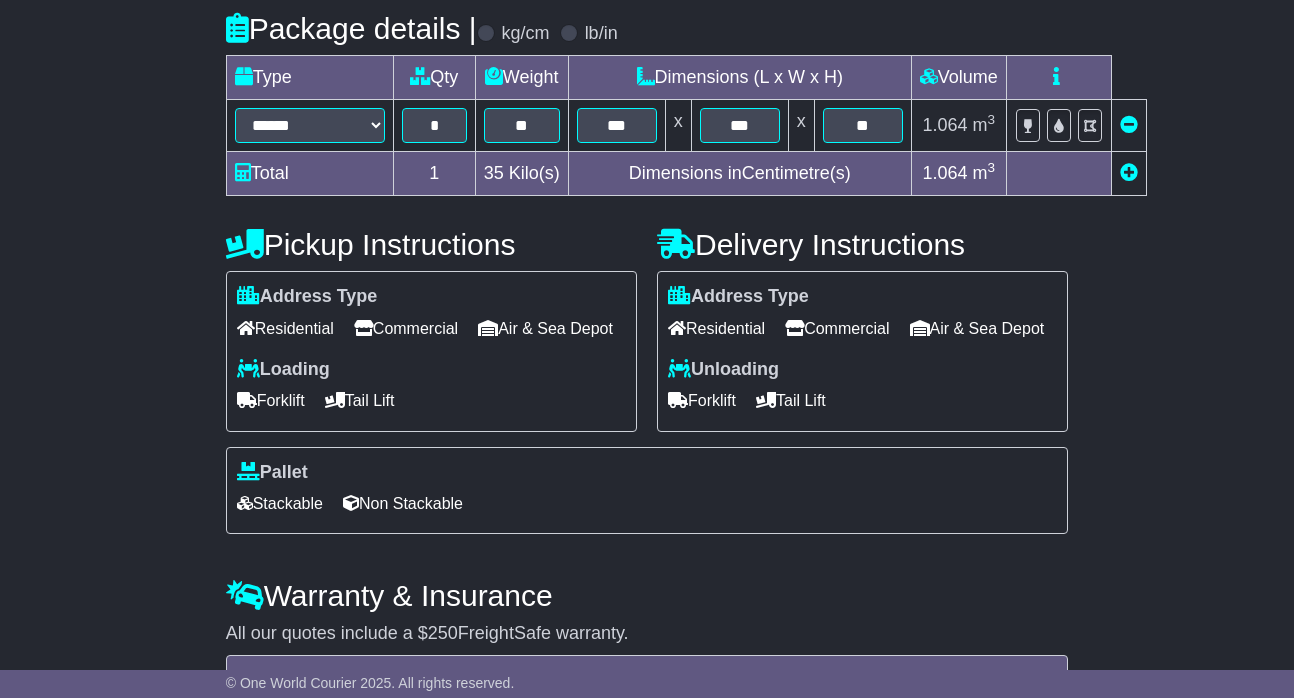 click on "Forklift" at bounding box center (271, 400) 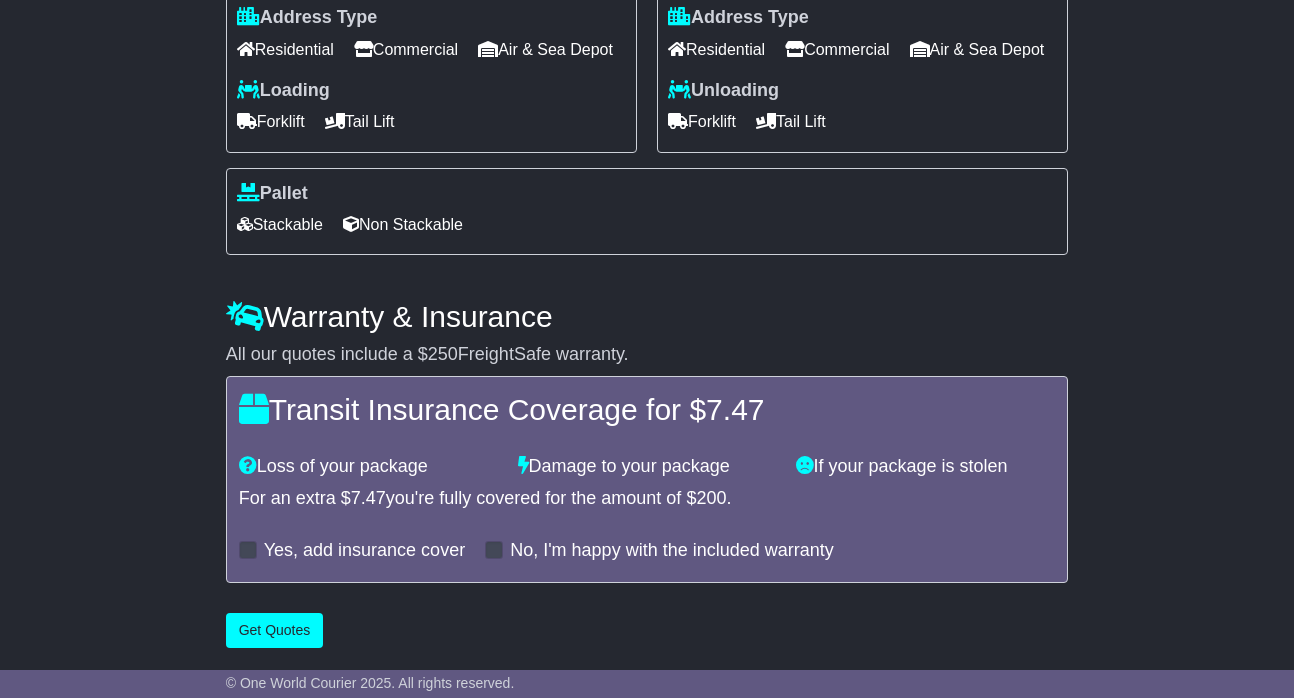 scroll, scrollTop: 817, scrollLeft: 0, axis: vertical 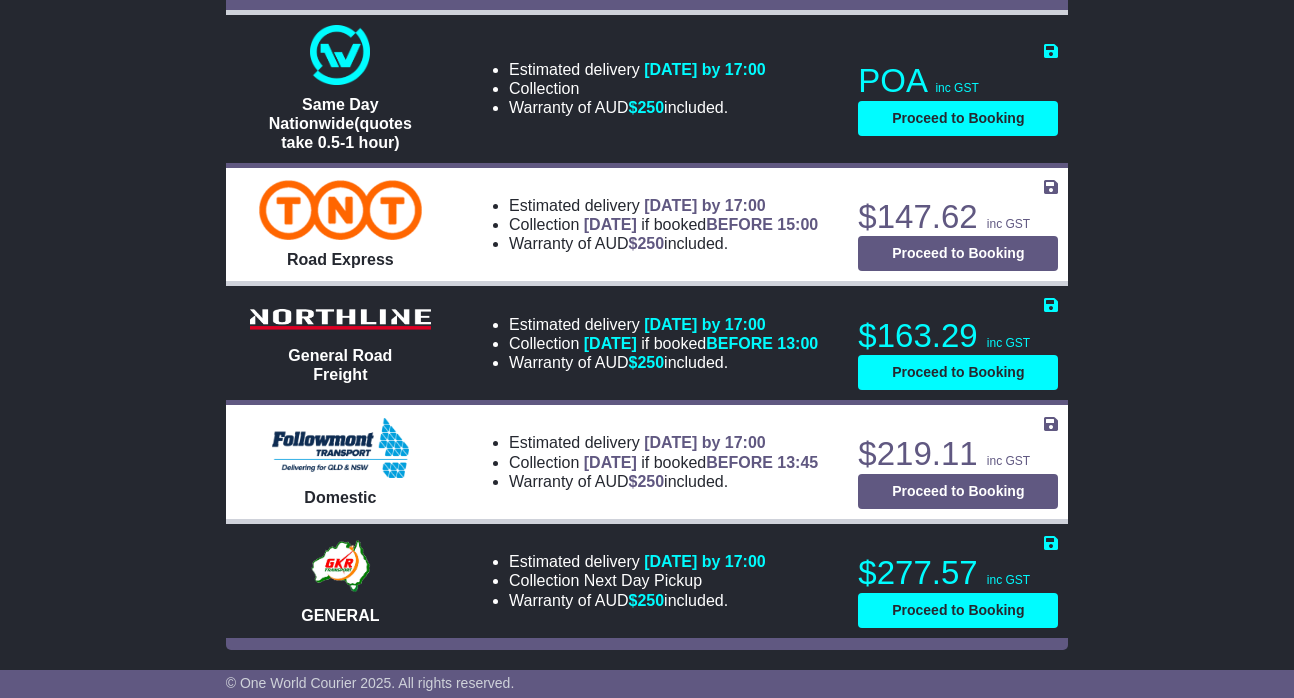 click on "ROCKLEA , 4106
NARELLAN , 2567
1   item
1.064
m 3
in 3
35" at bounding box center (647, 13) 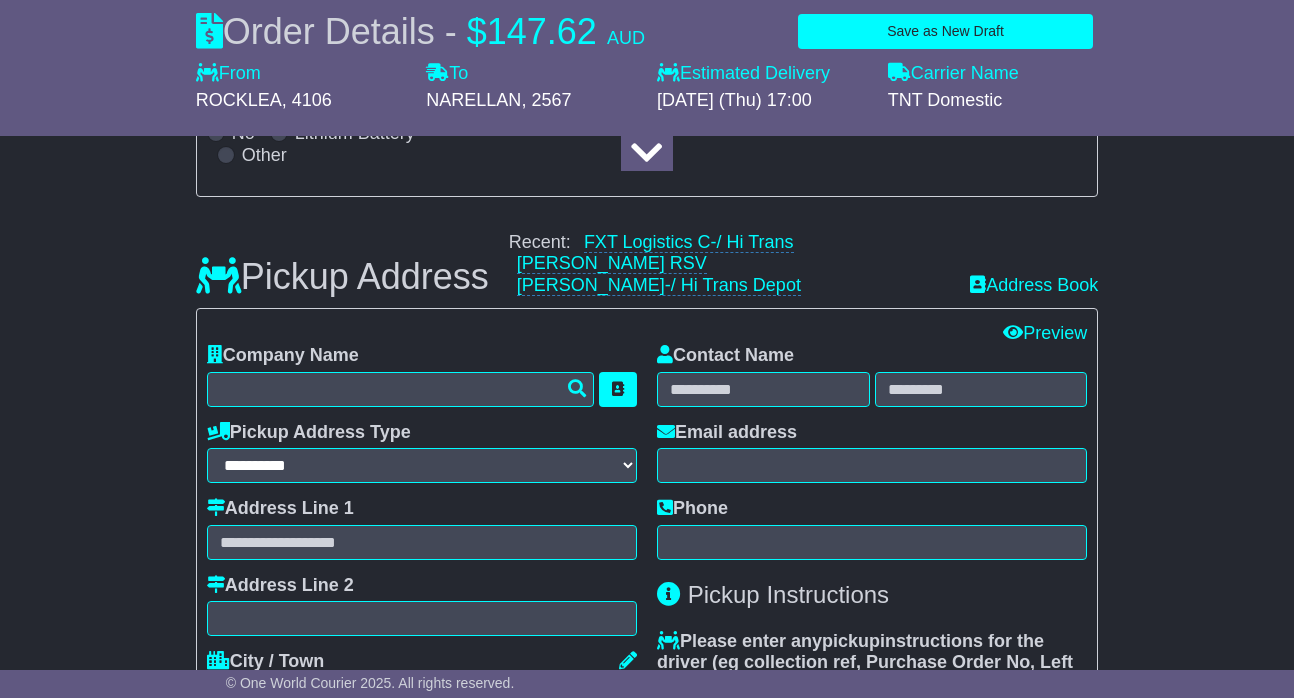 scroll, scrollTop: 472, scrollLeft: 0, axis: vertical 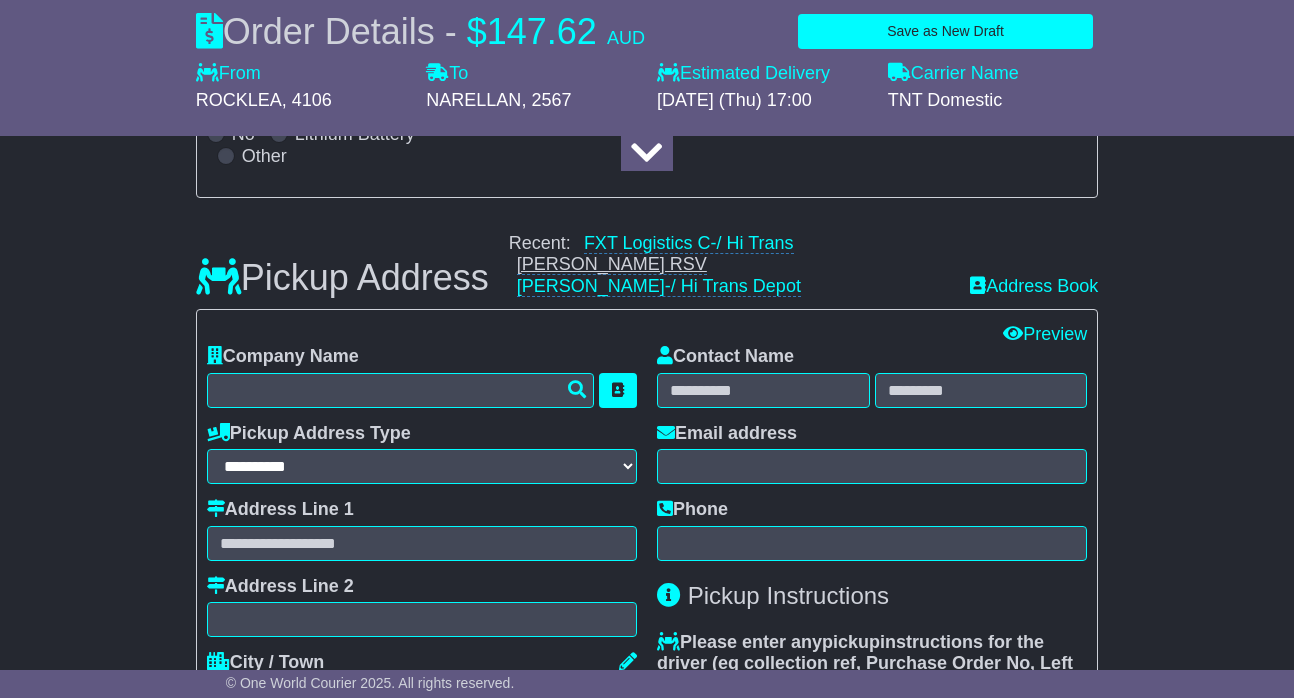 click on "Scully RSV" at bounding box center (612, 264) 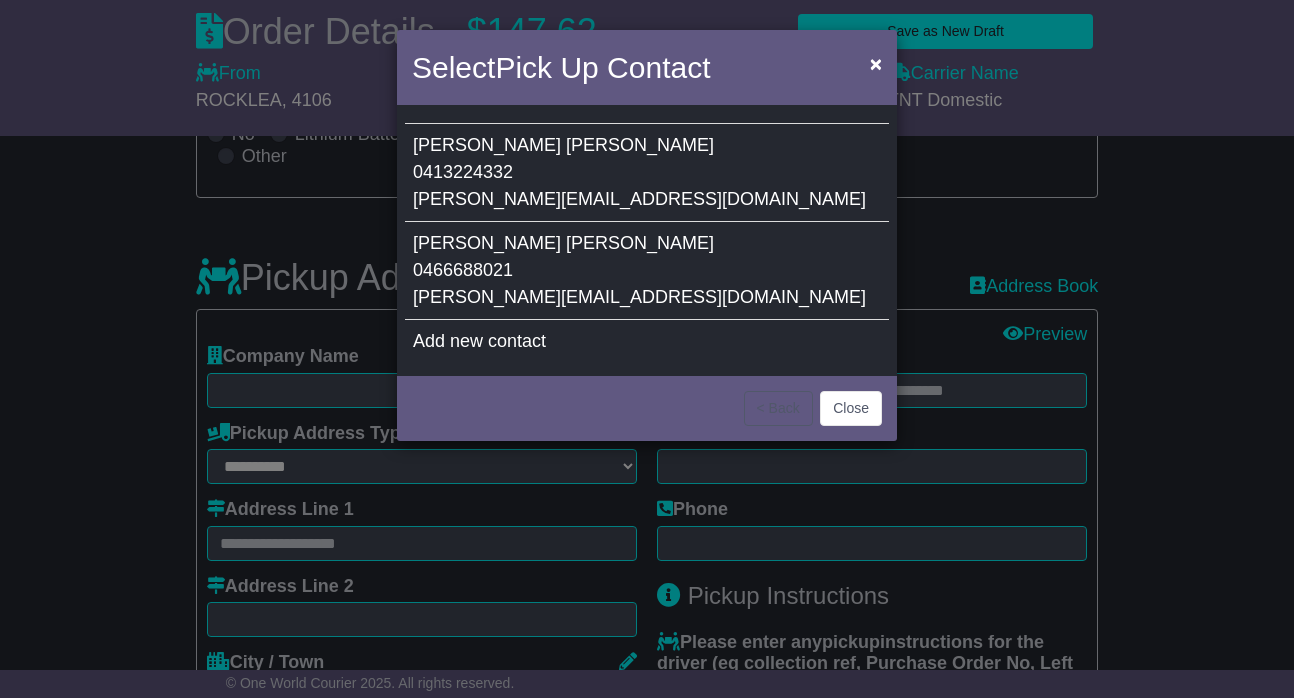 click on "0413224332" at bounding box center (463, 172) 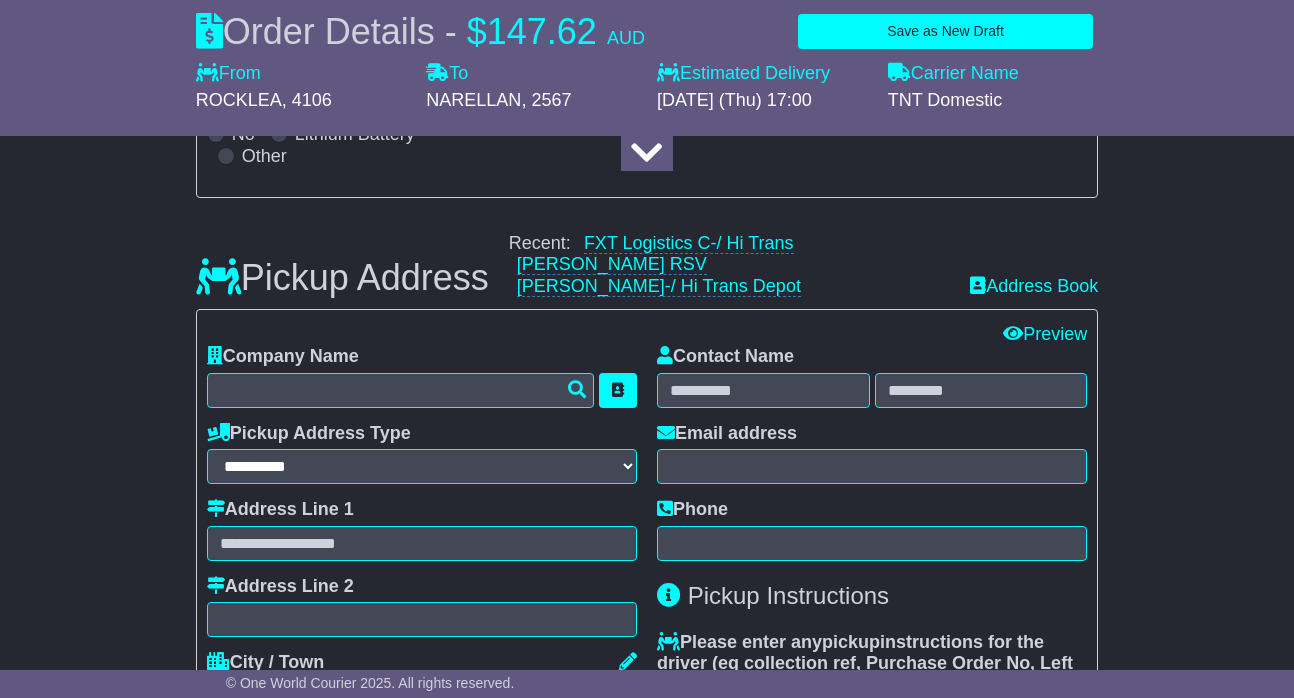 type on "**********" 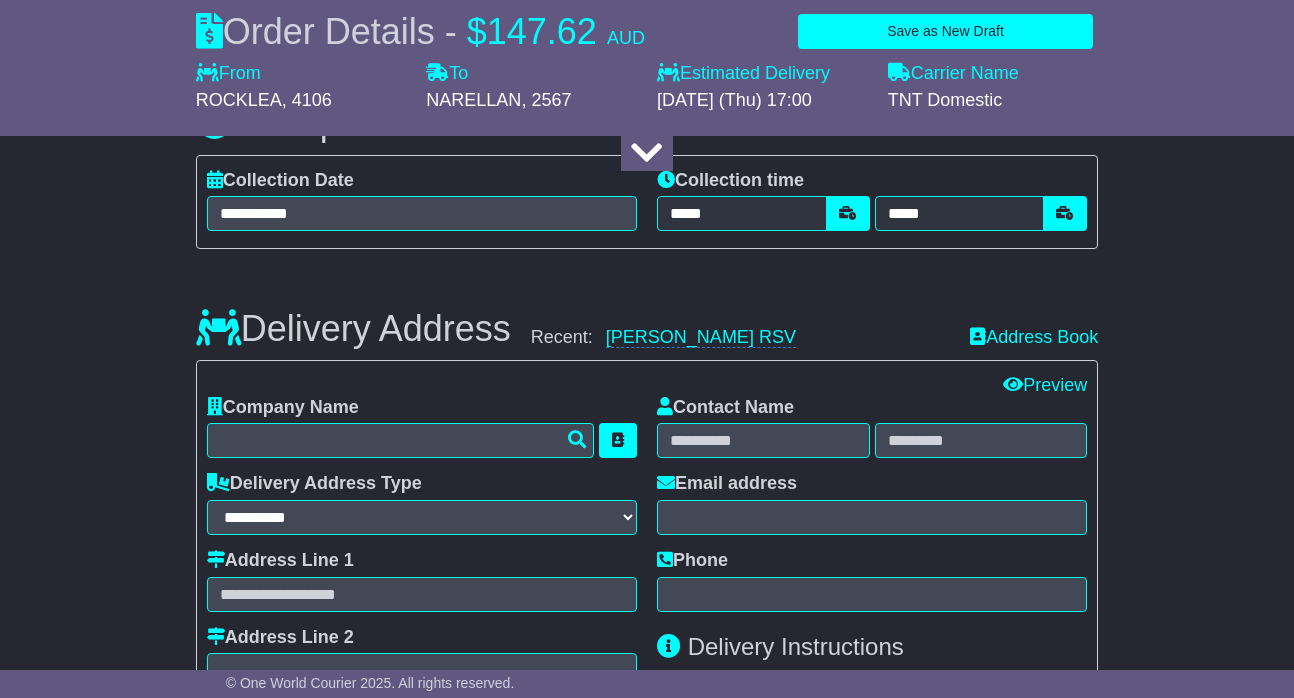 scroll, scrollTop: 1275, scrollLeft: 0, axis: vertical 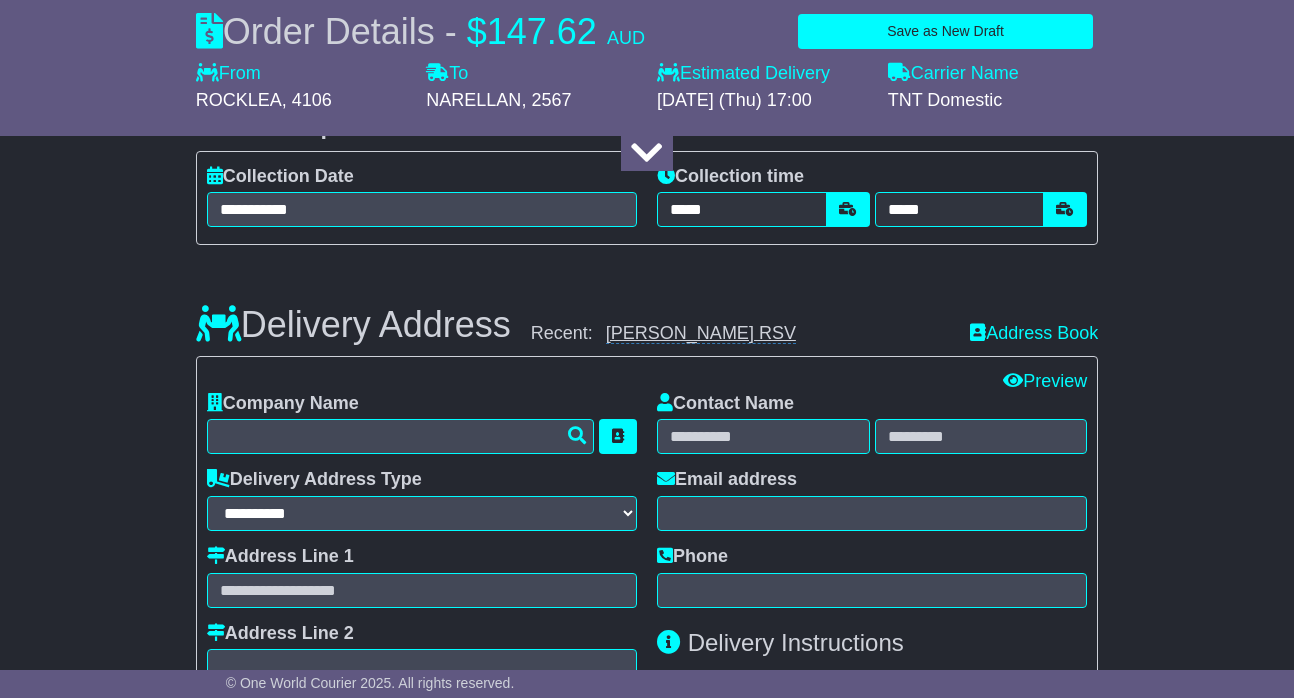 click on "Scully RSV" at bounding box center (701, 333) 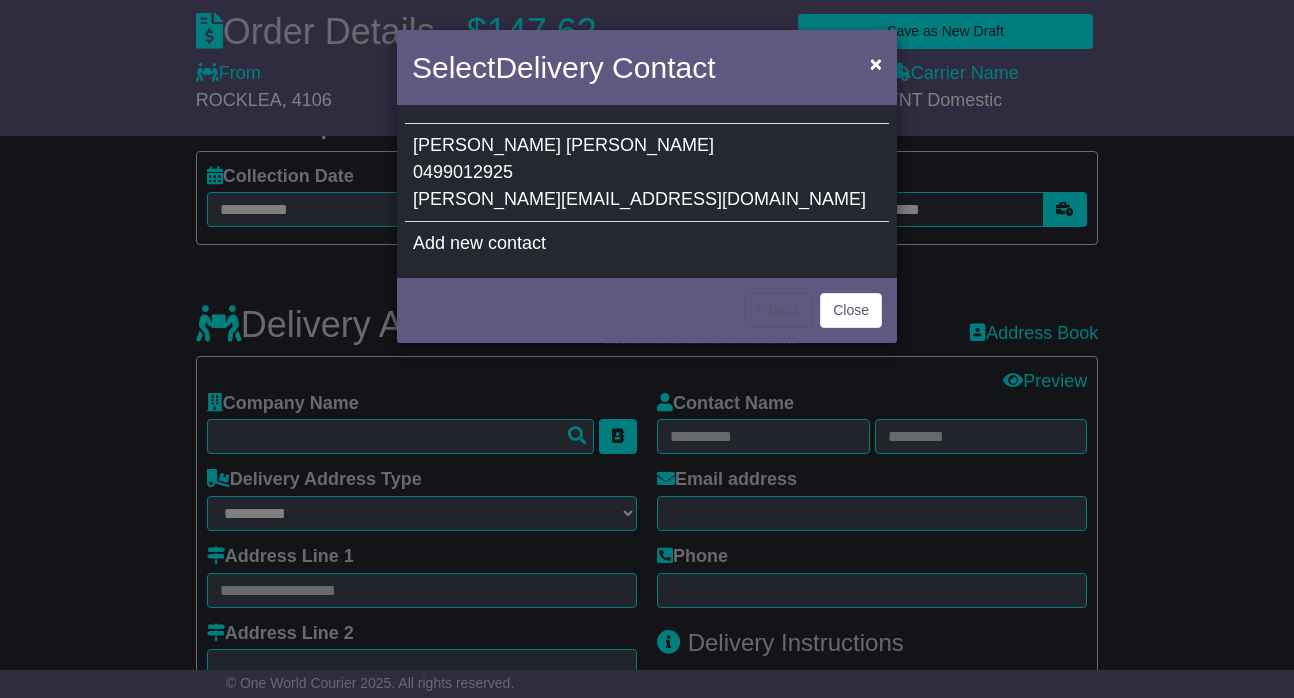 click on "0499012925" at bounding box center [463, 172] 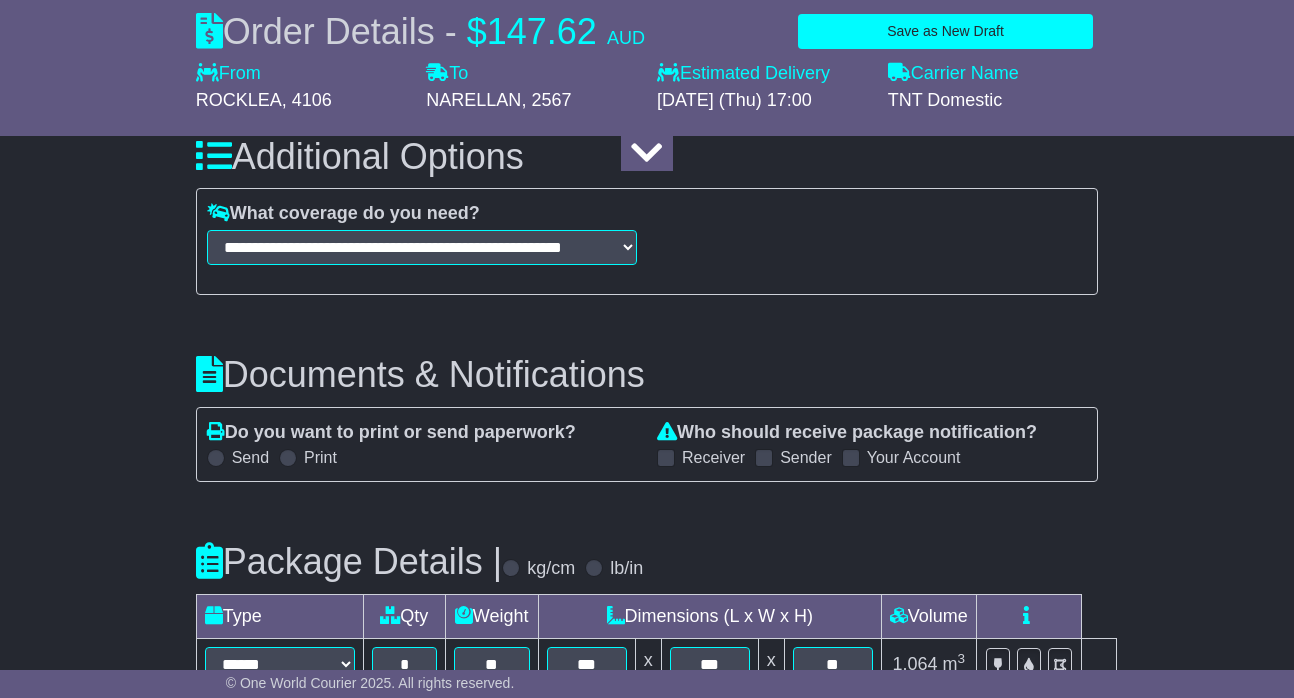 scroll, scrollTop: 2088, scrollLeft: 0, axis: vertical 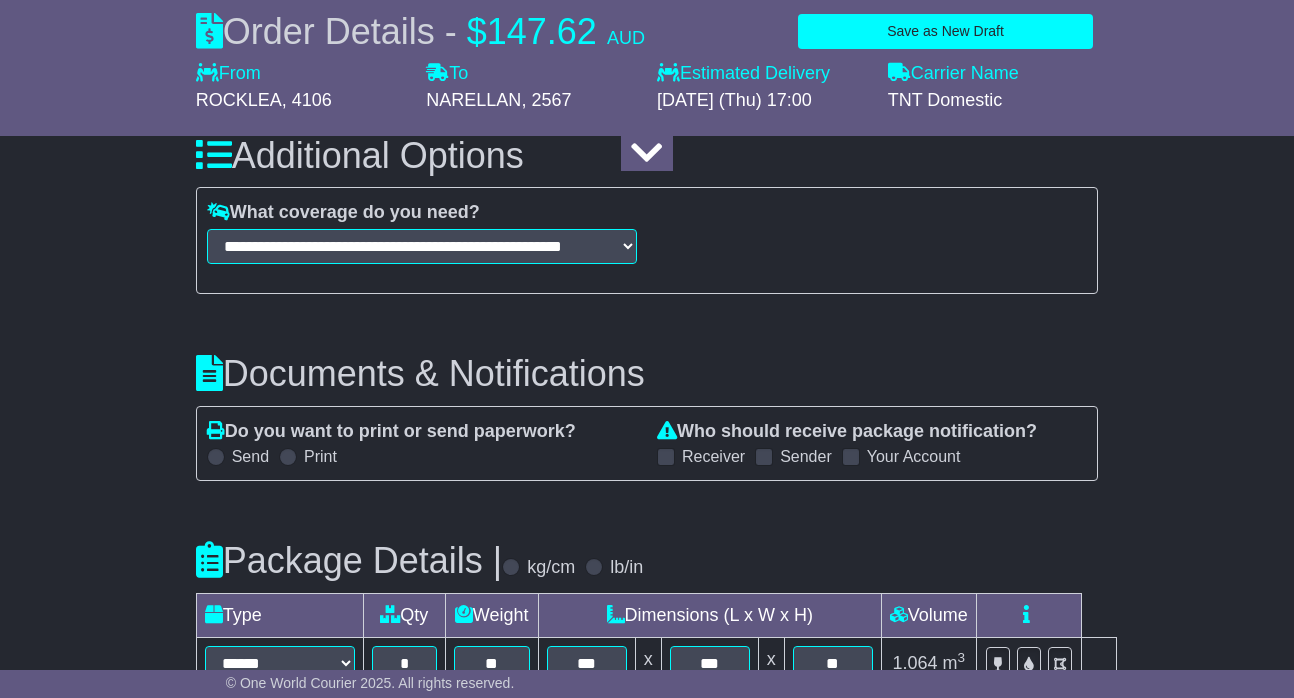 click at bounding box center [216, 457] 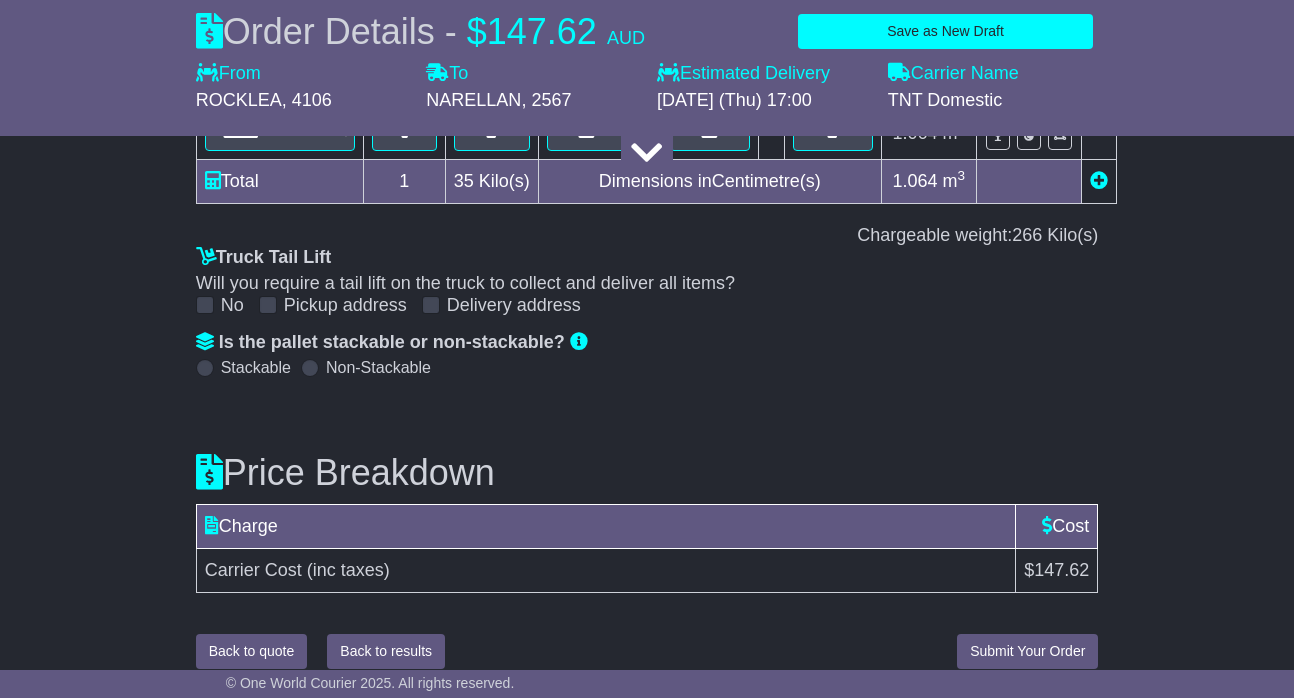 scroll, scrollTop: 2616, scrollLeft: 0, axis: vertical 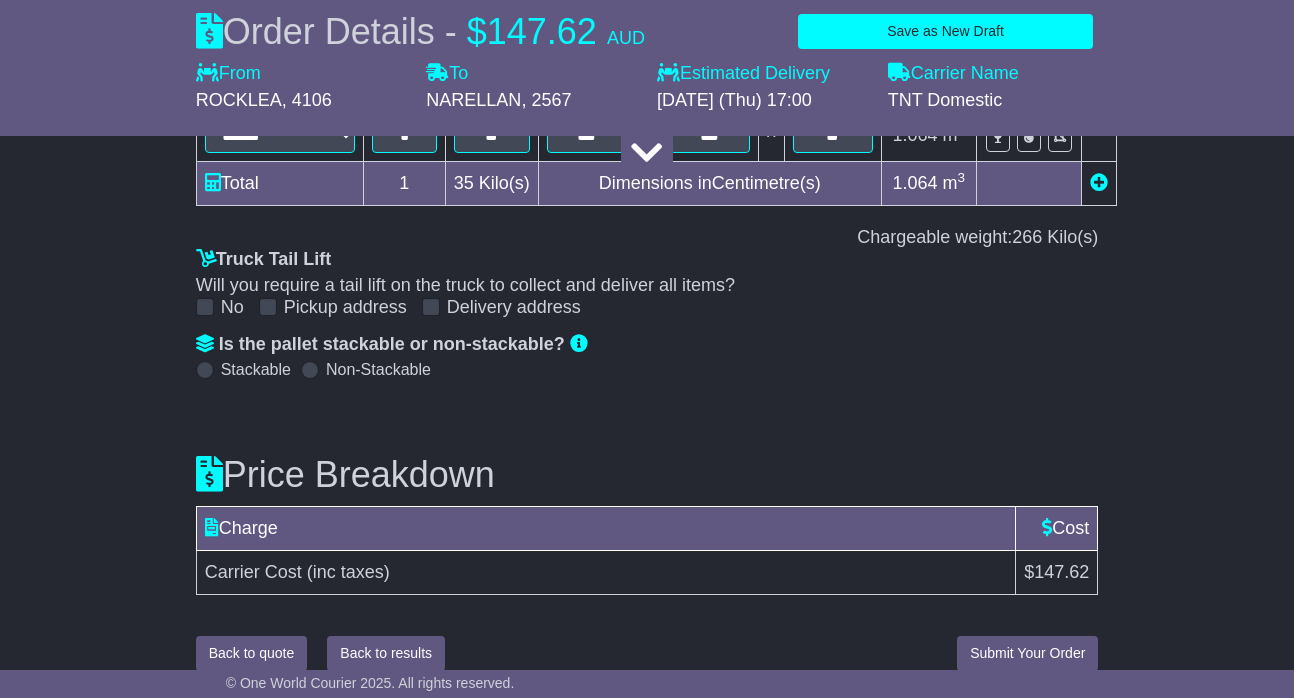 click on "Submit Your Order" at bounding box center (1027, 653) 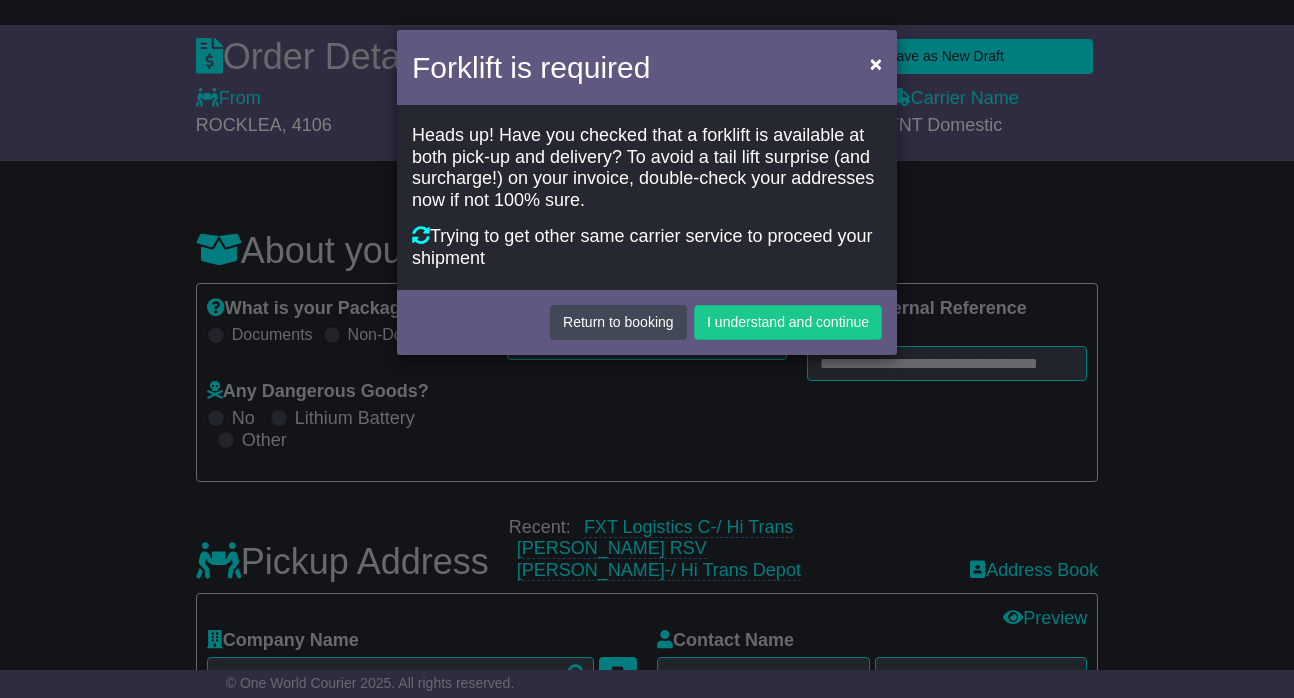 scroll, scrollTop: 0, scrollLeft: 0, axis: both 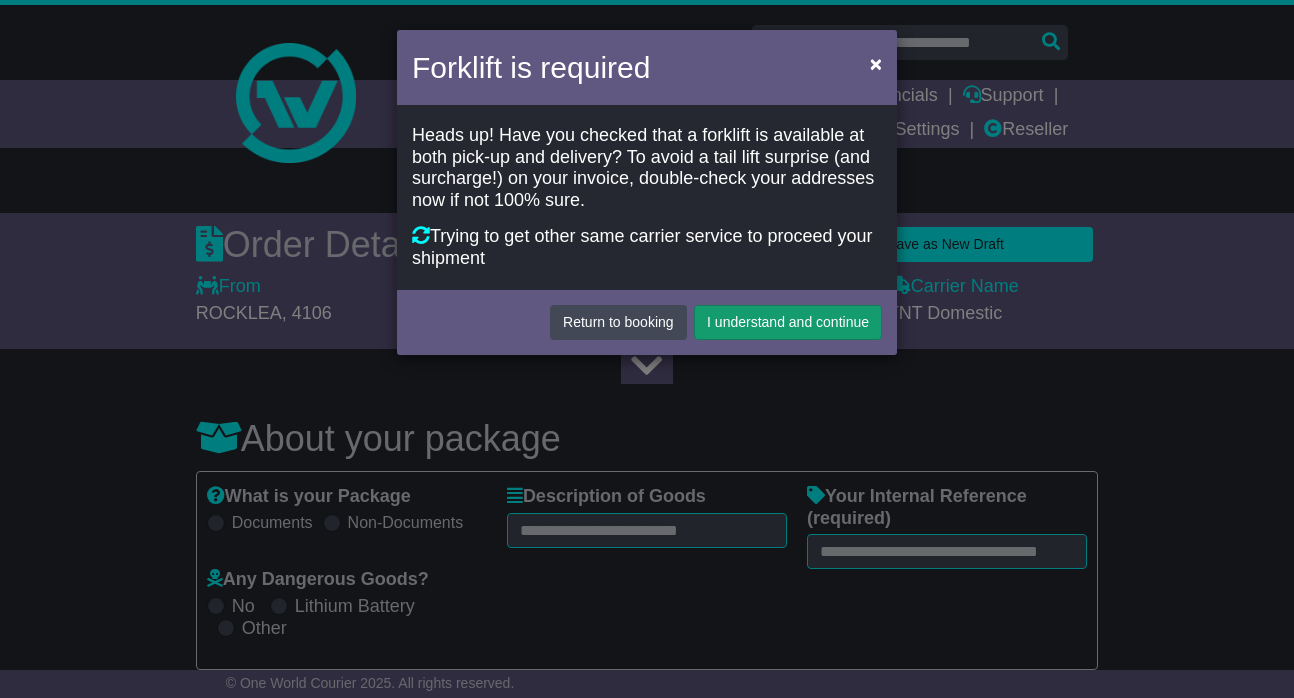 click on "I understand and continue" at bounding box center [788, 322] 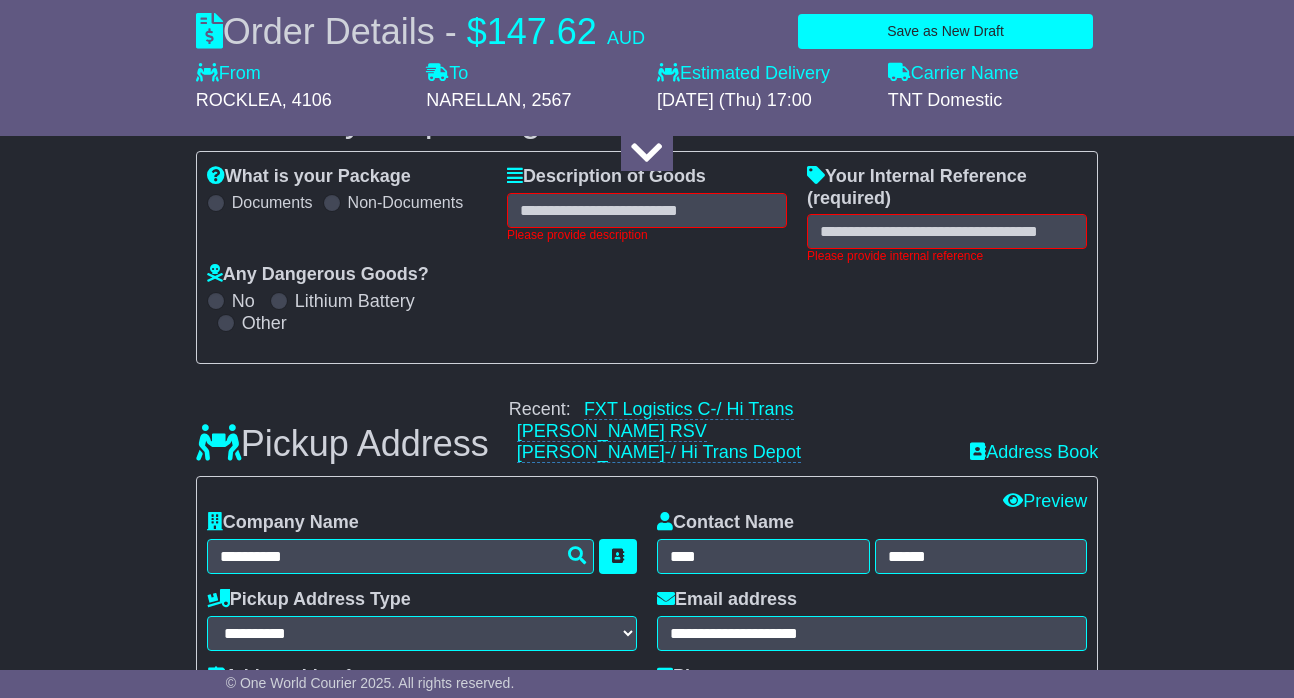 scroll, scrollTop: 325, scrollLeft: 0, axis: vertical 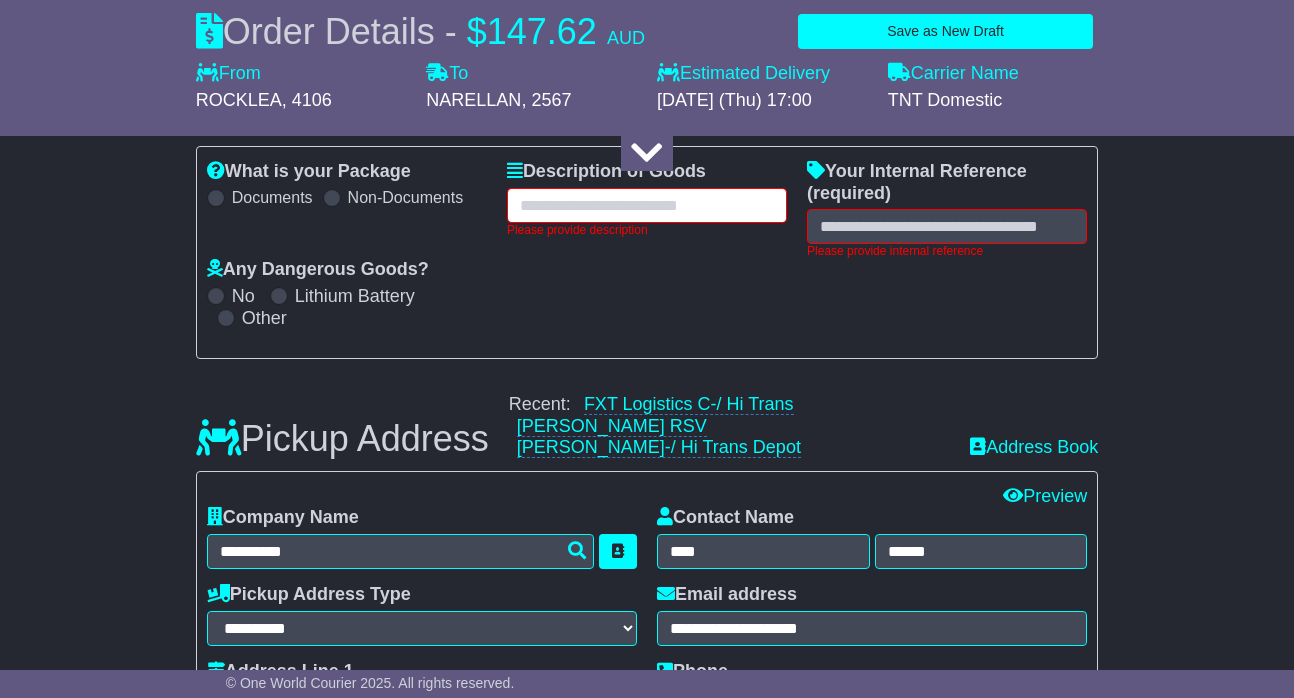 click at bounding box center [647, 205] 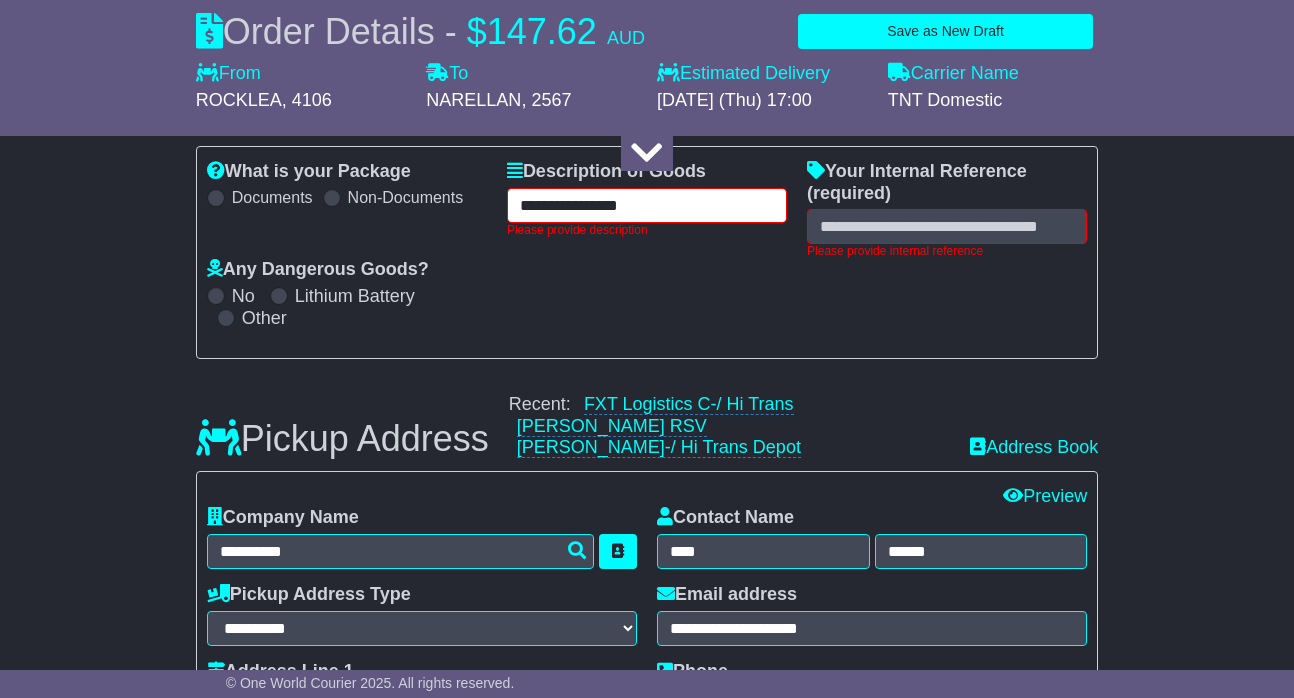 type on "**********" 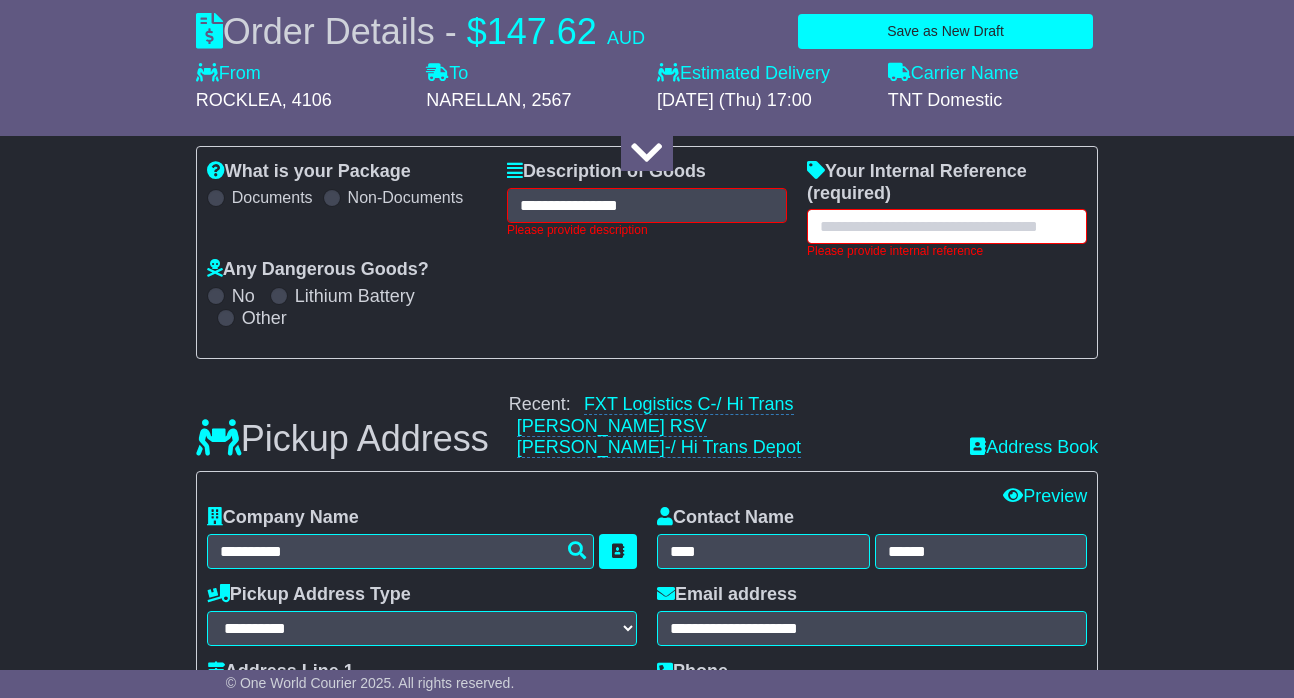 click at bounding box center (947, 226) 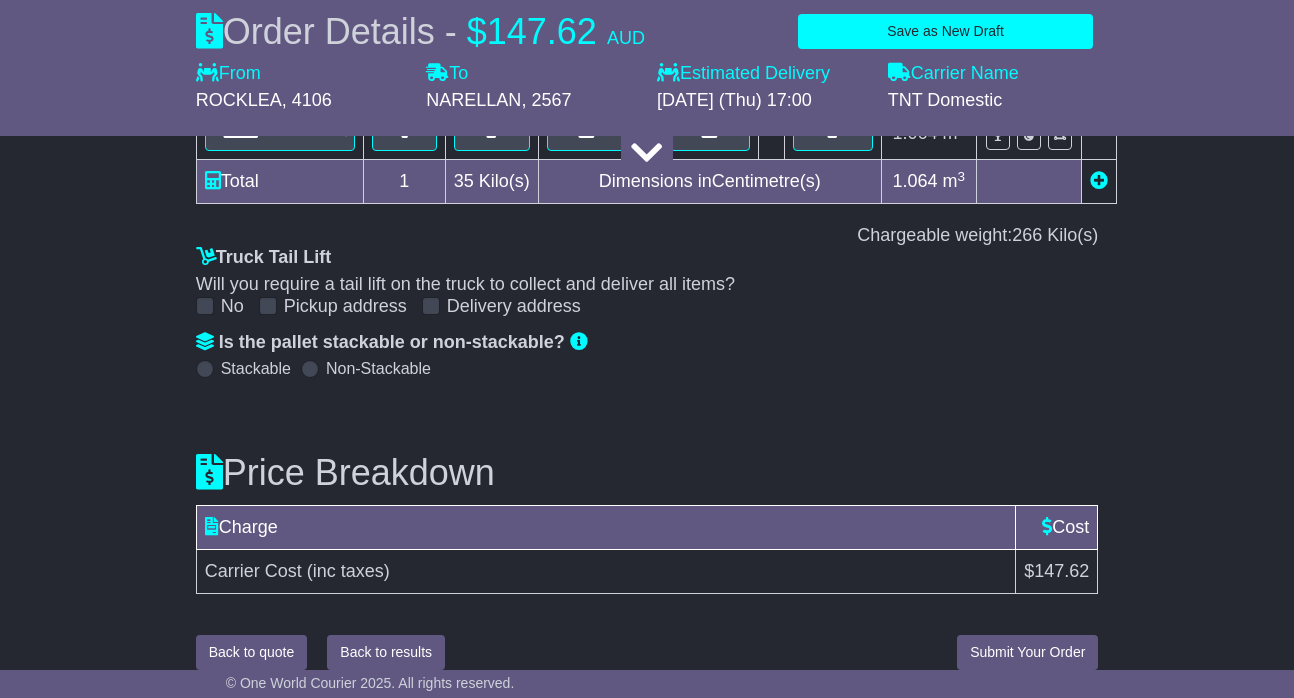scroll, scrollTop: 2630, scrollLeft: 0, axis: vertical 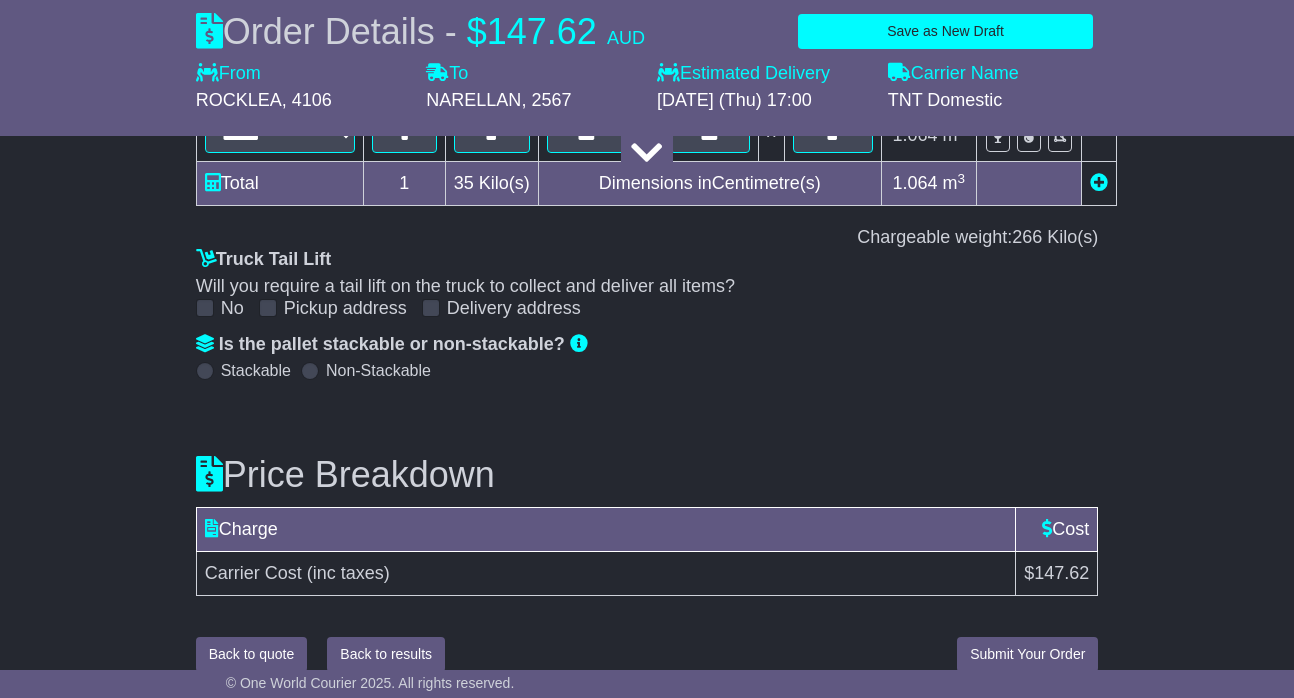 type on "**********" 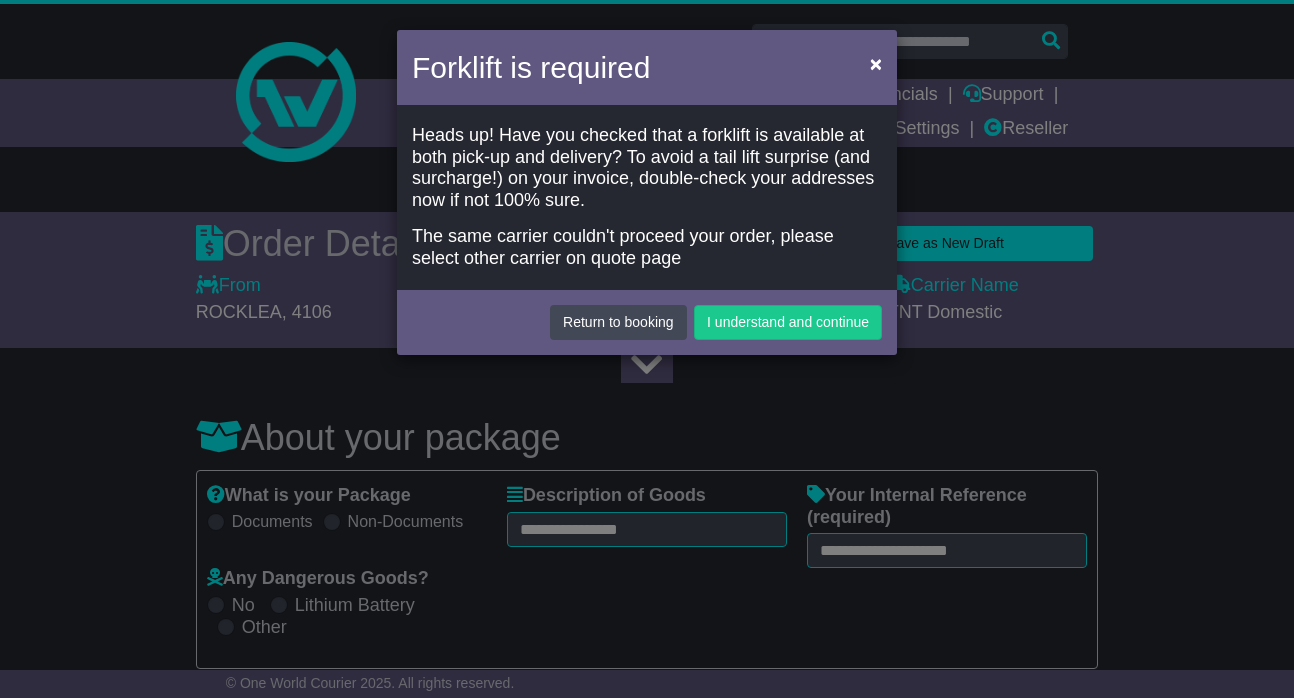 scroll, scrollTop: 0, scrollLeft: 0, axis: both 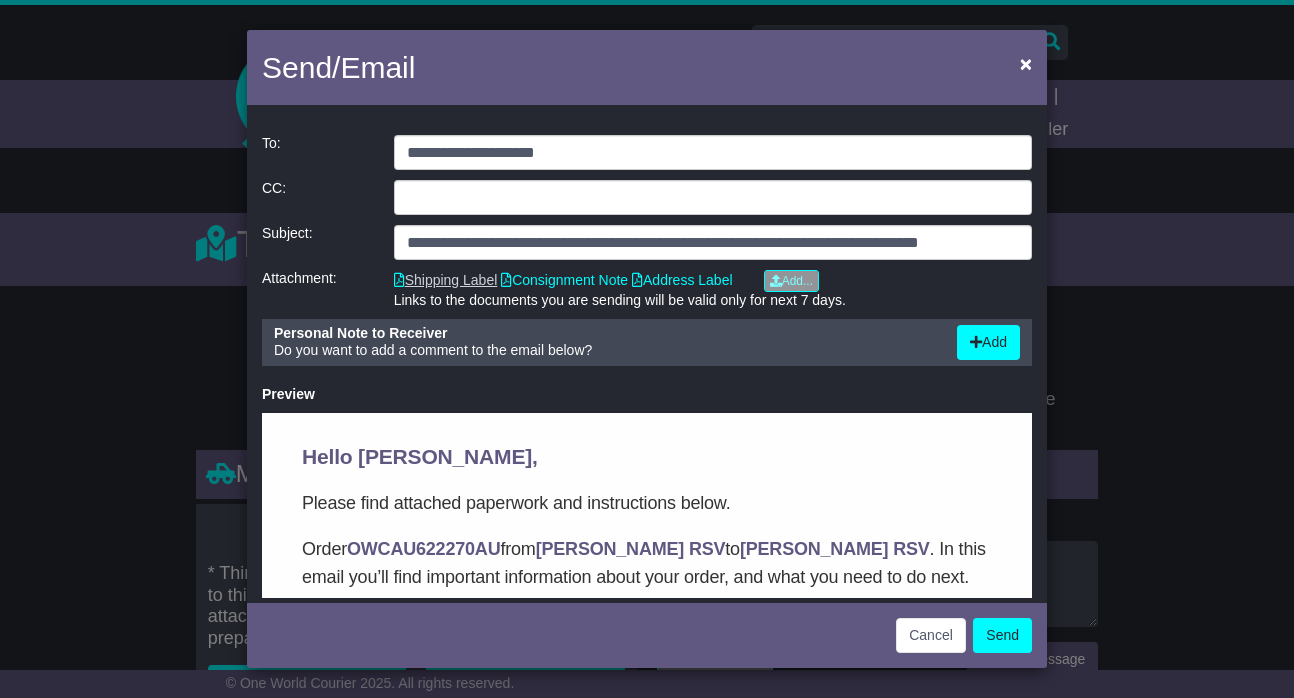 click on "Shipping Label" 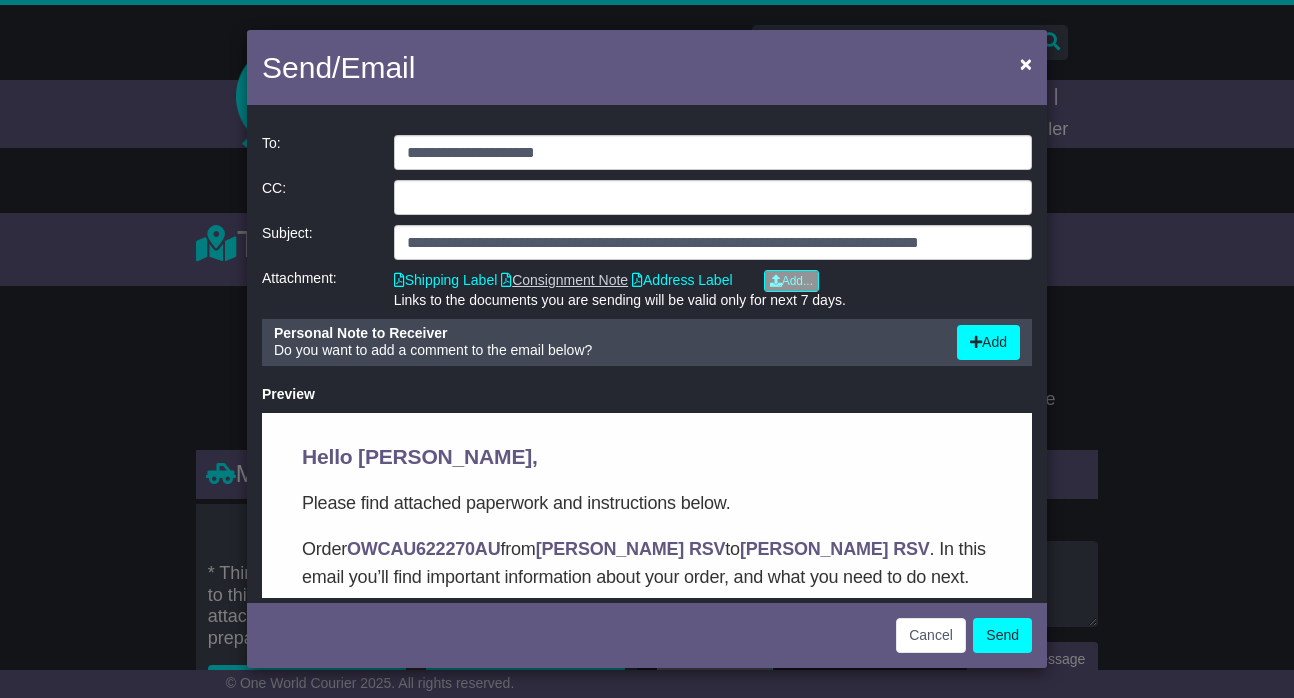 click on "Consignment Note" 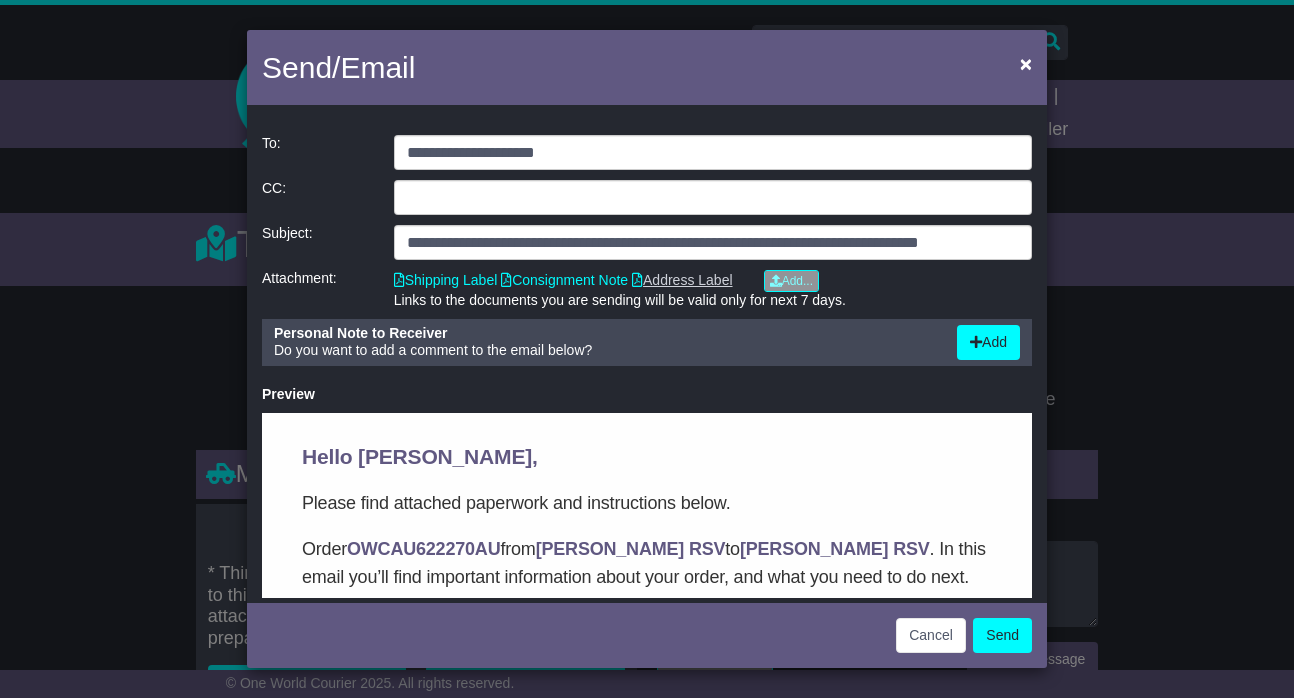 click on "Address Label" 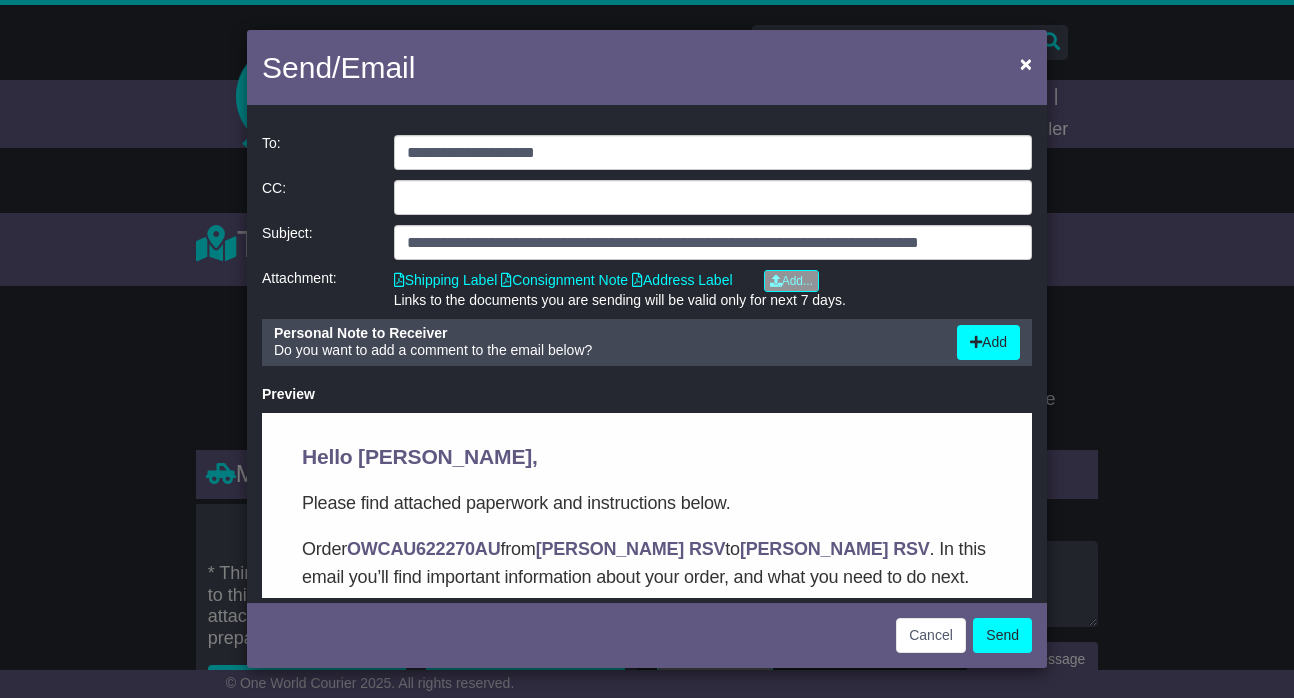 click on "Send" 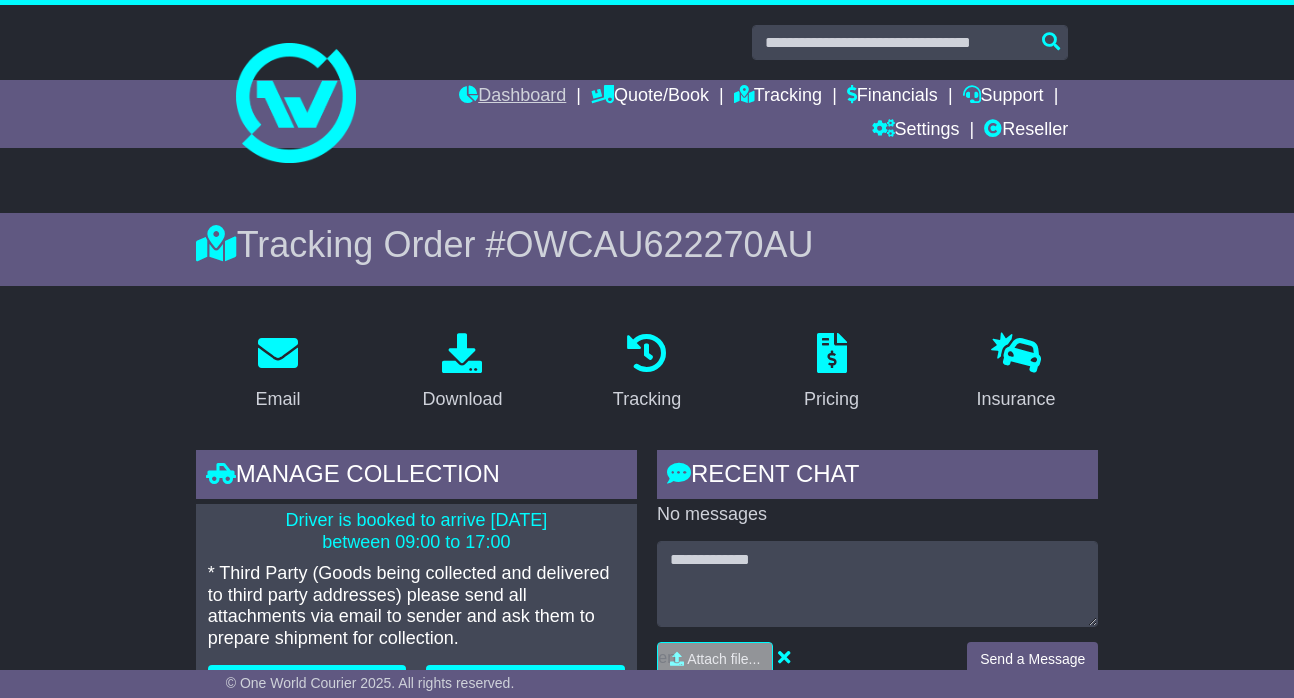 click on "Dashboard" at bounding box center [512, 97] 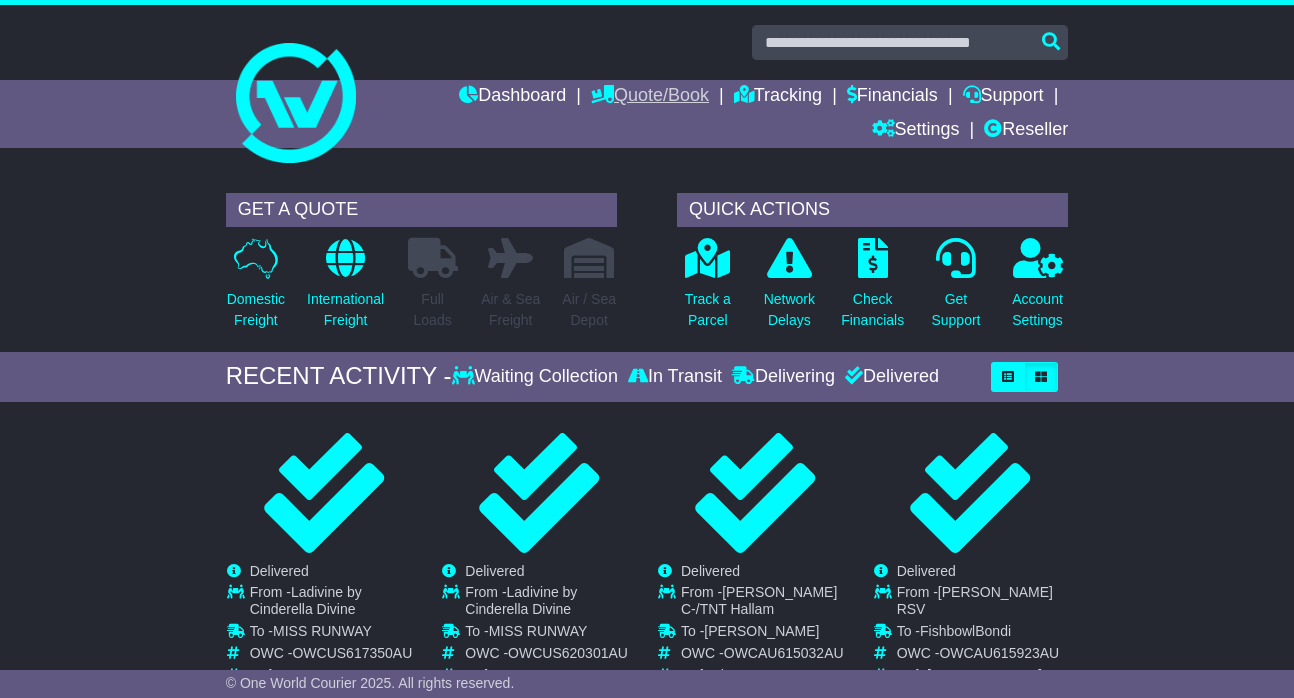 scroll, scrollTop: 0, scrollLeft: 0, axis: both 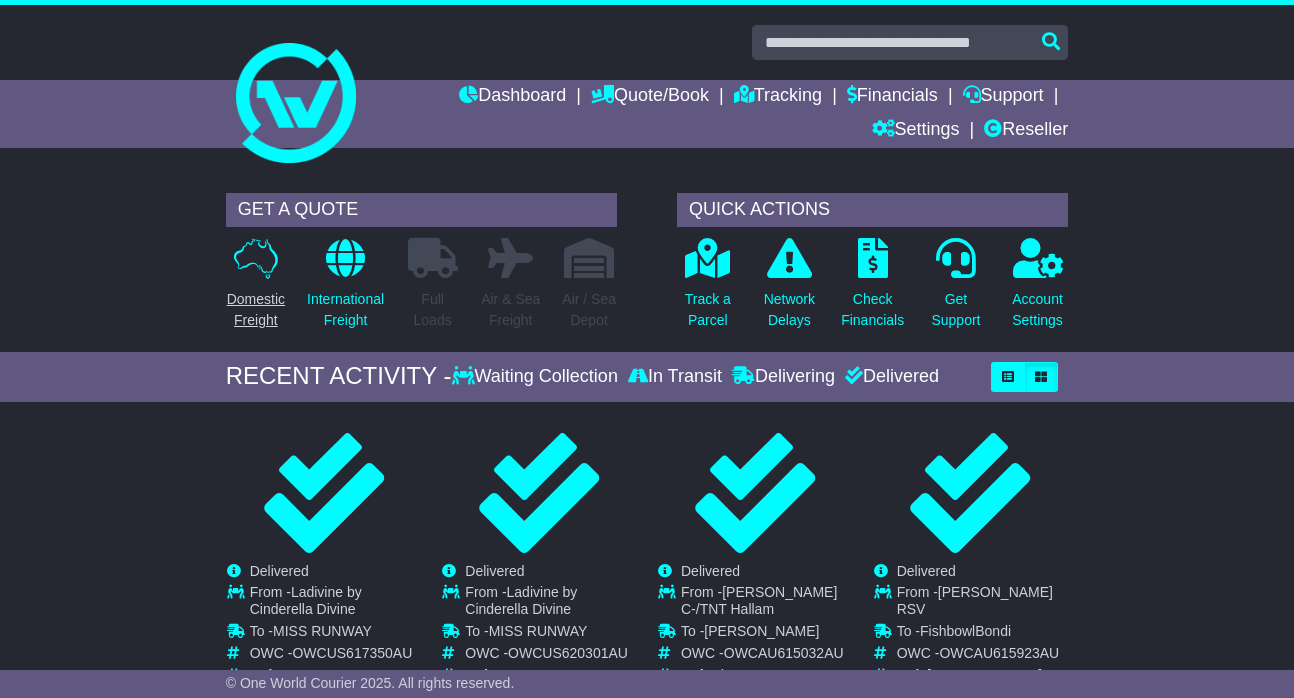 click on "Domestic Freight" at bounding box center [256, 310] 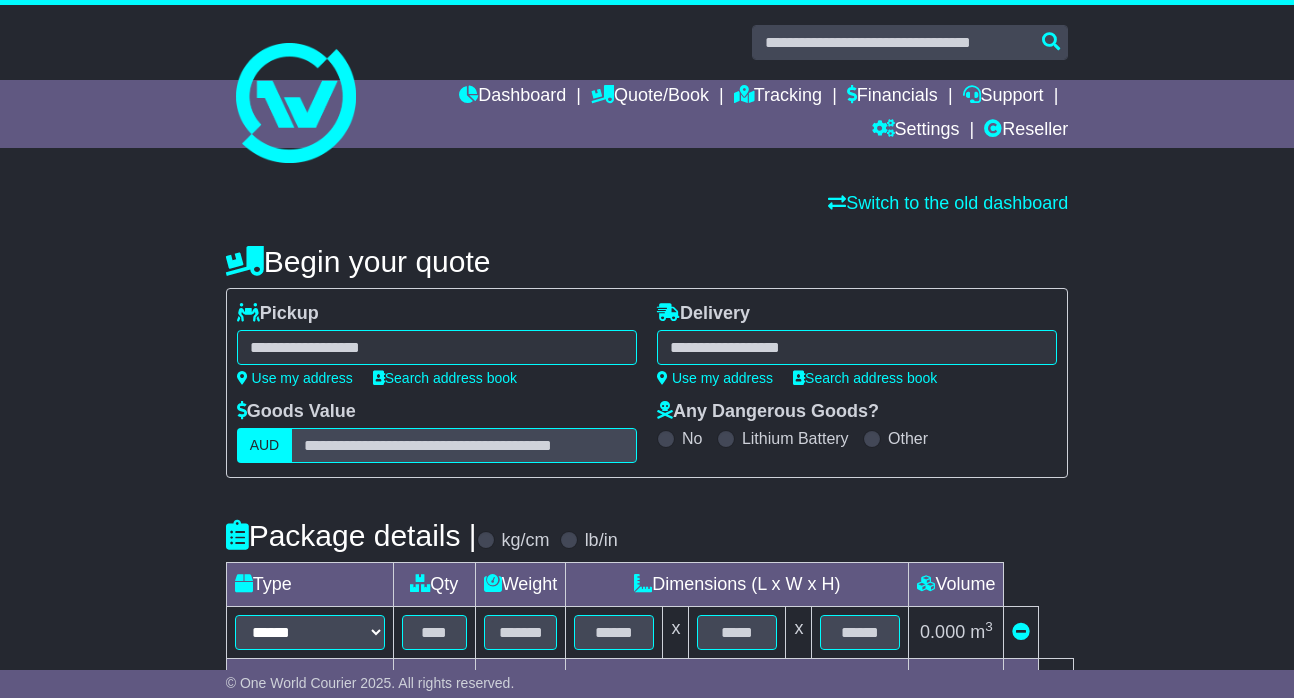 scroll, scrollTop: 0, scrollLeft: 0, axis: both 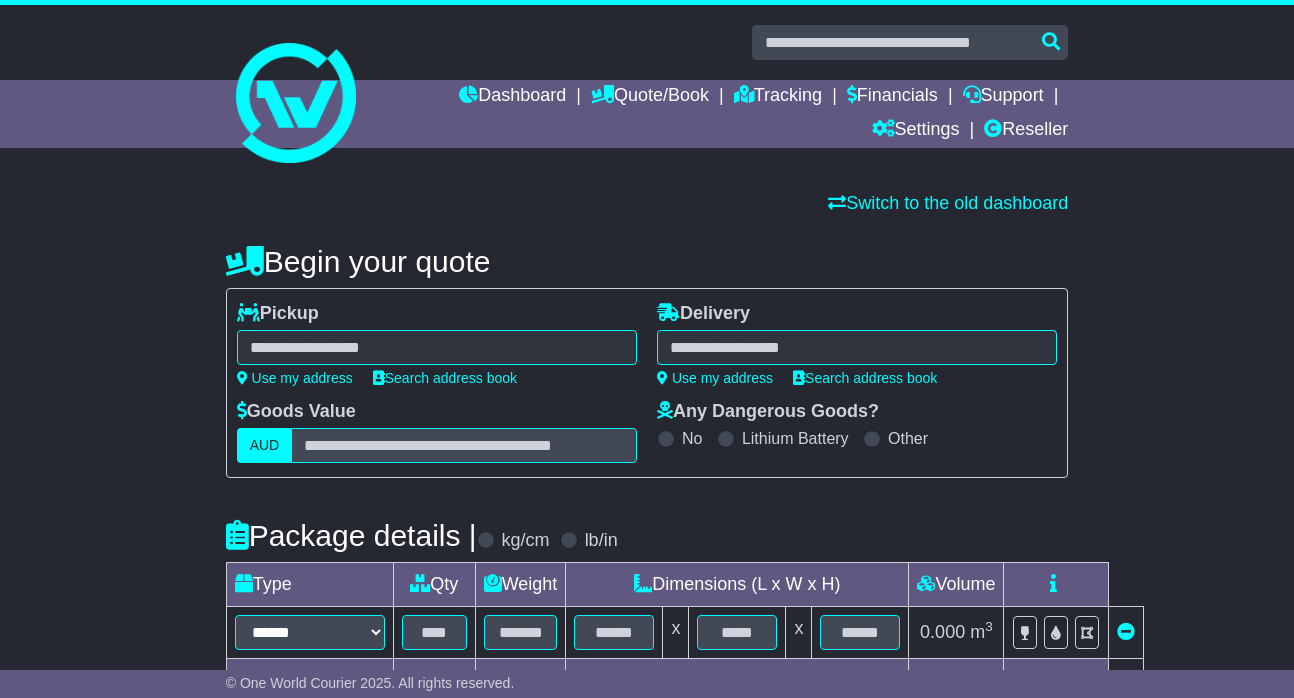 click at bounding box center (437, 347) 